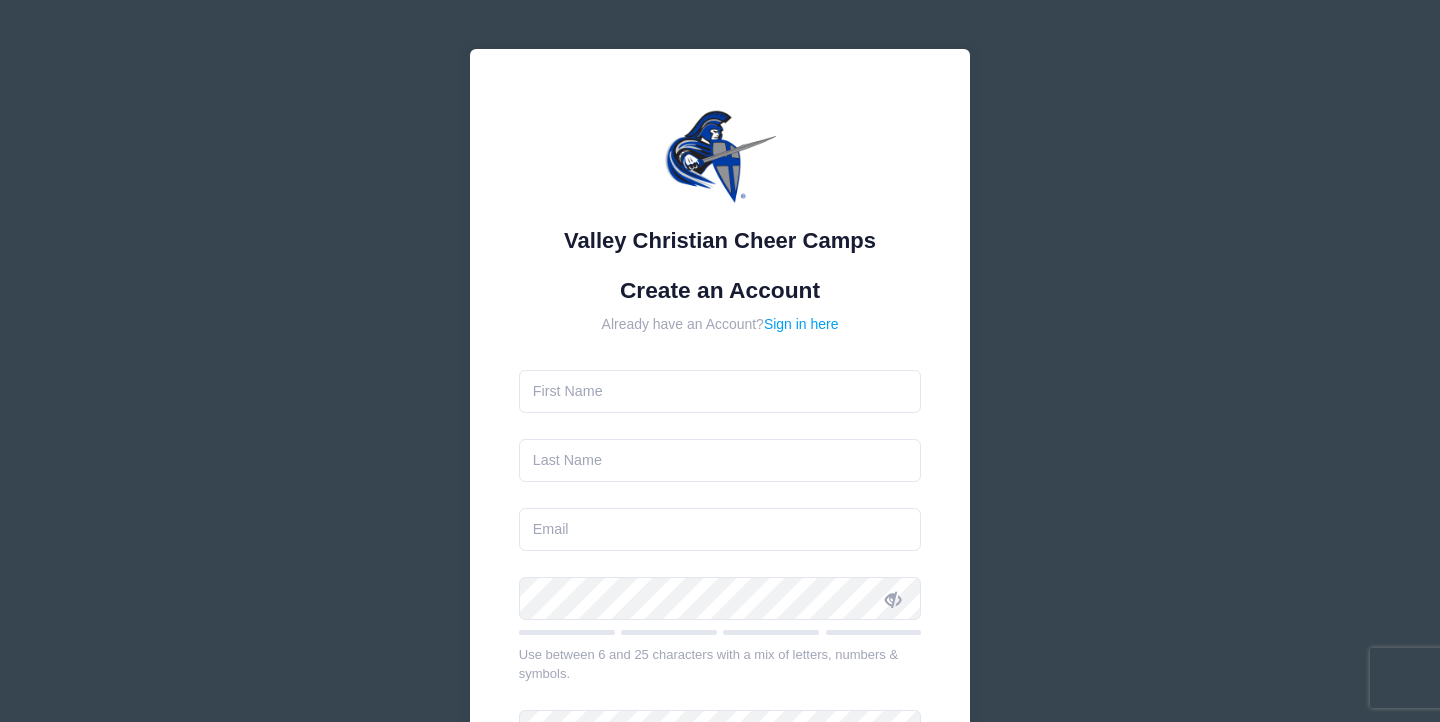 scroll, scrollTop: 0, scrollLeft: 0, axis: both 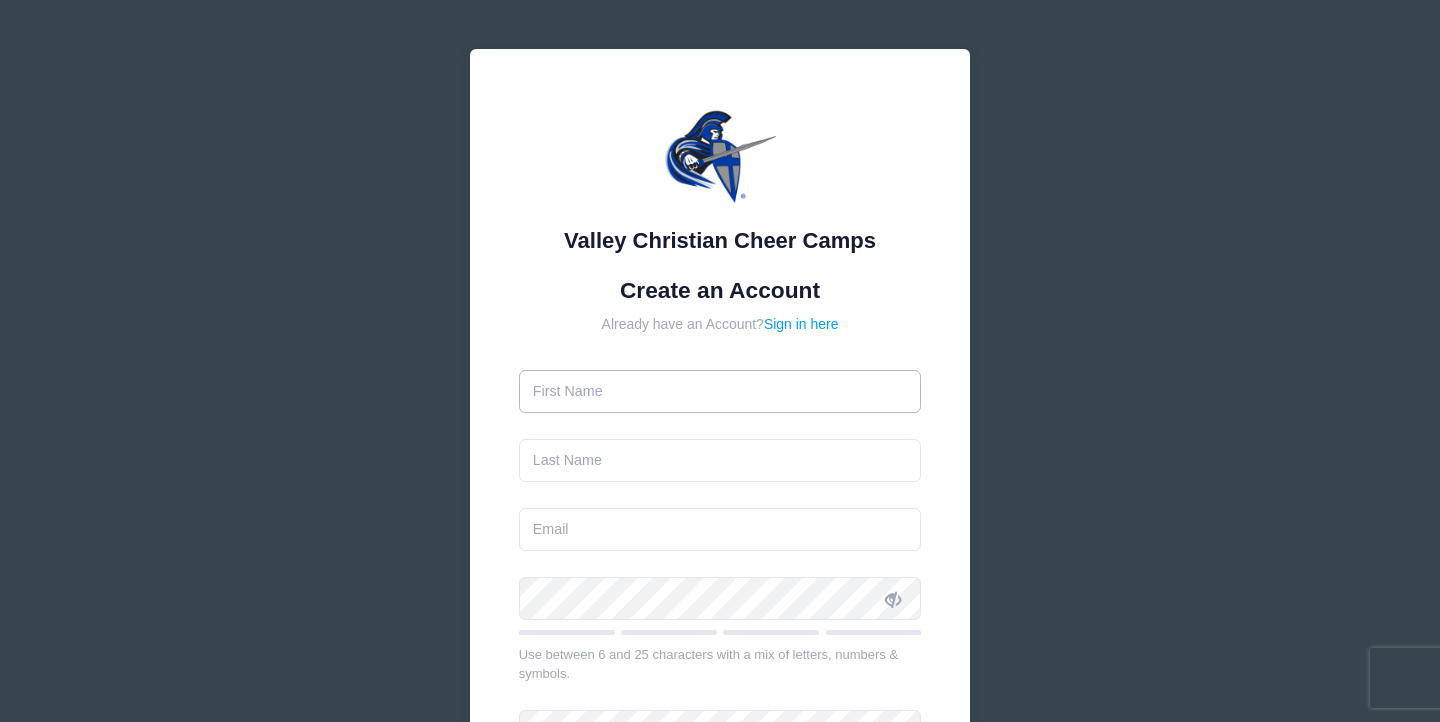 click at bounding box center [720, 391] 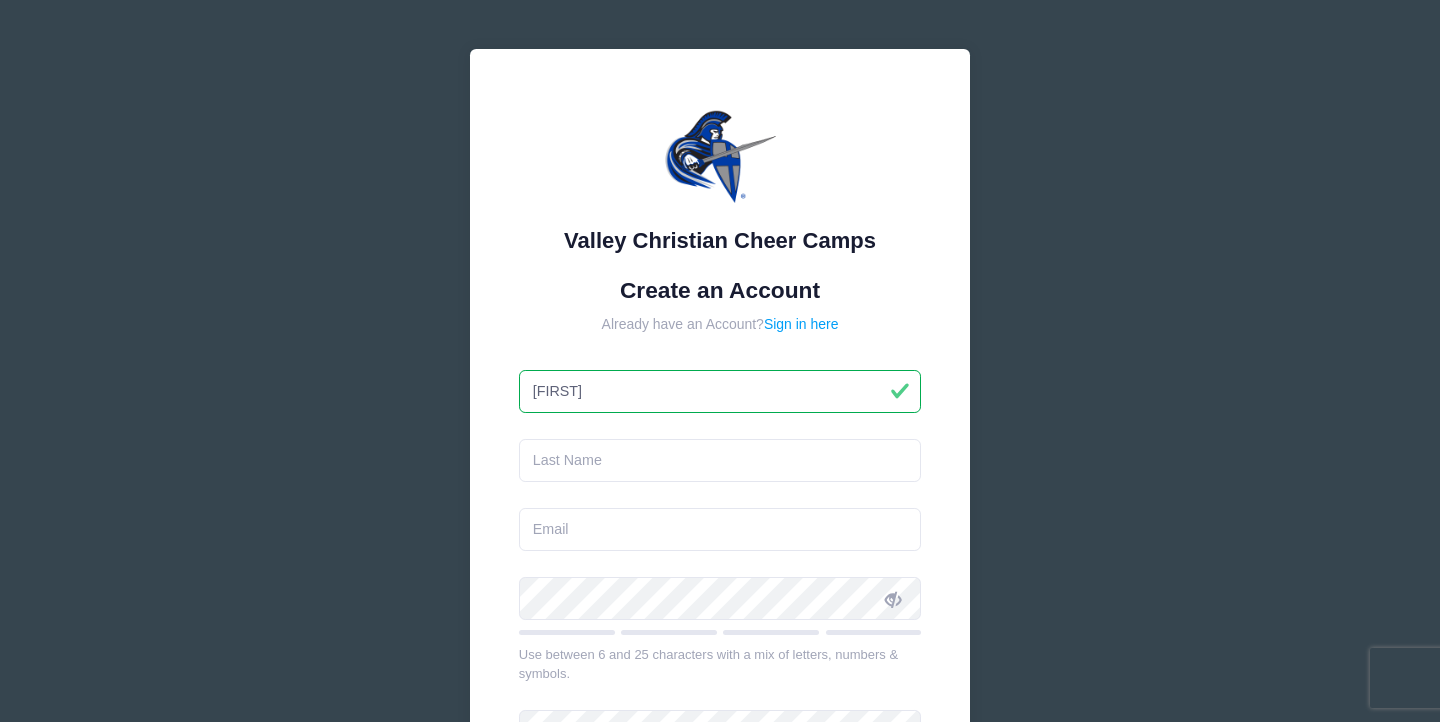 type on "Alaina" 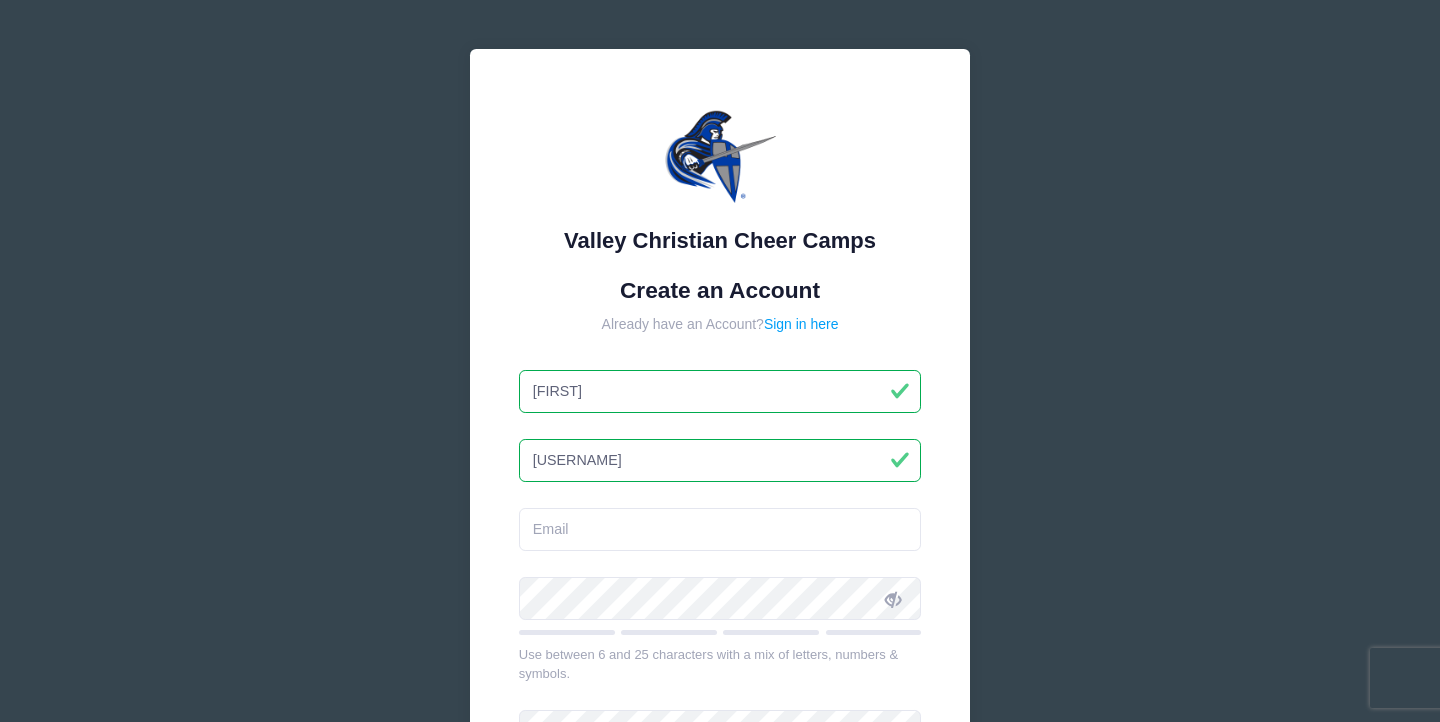 type on "[LAST]" 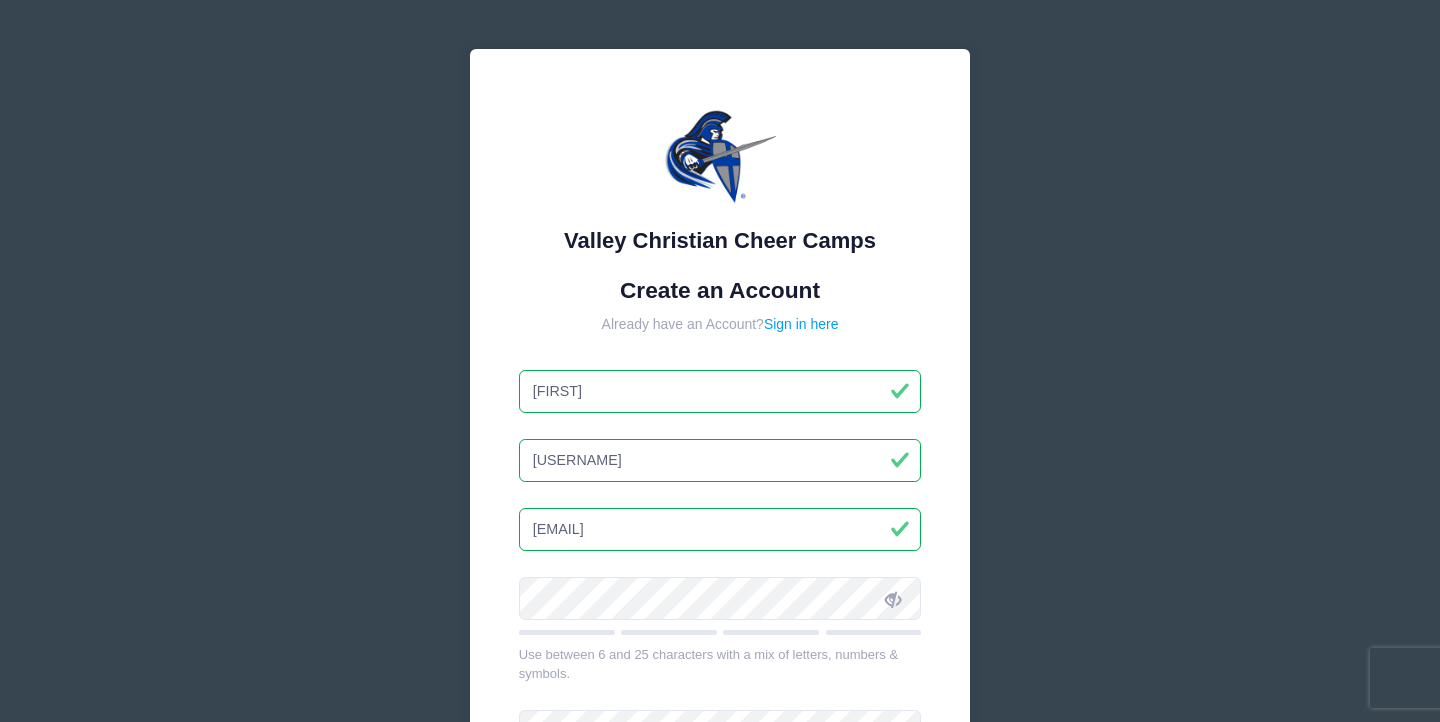type on "[EMAIL]" 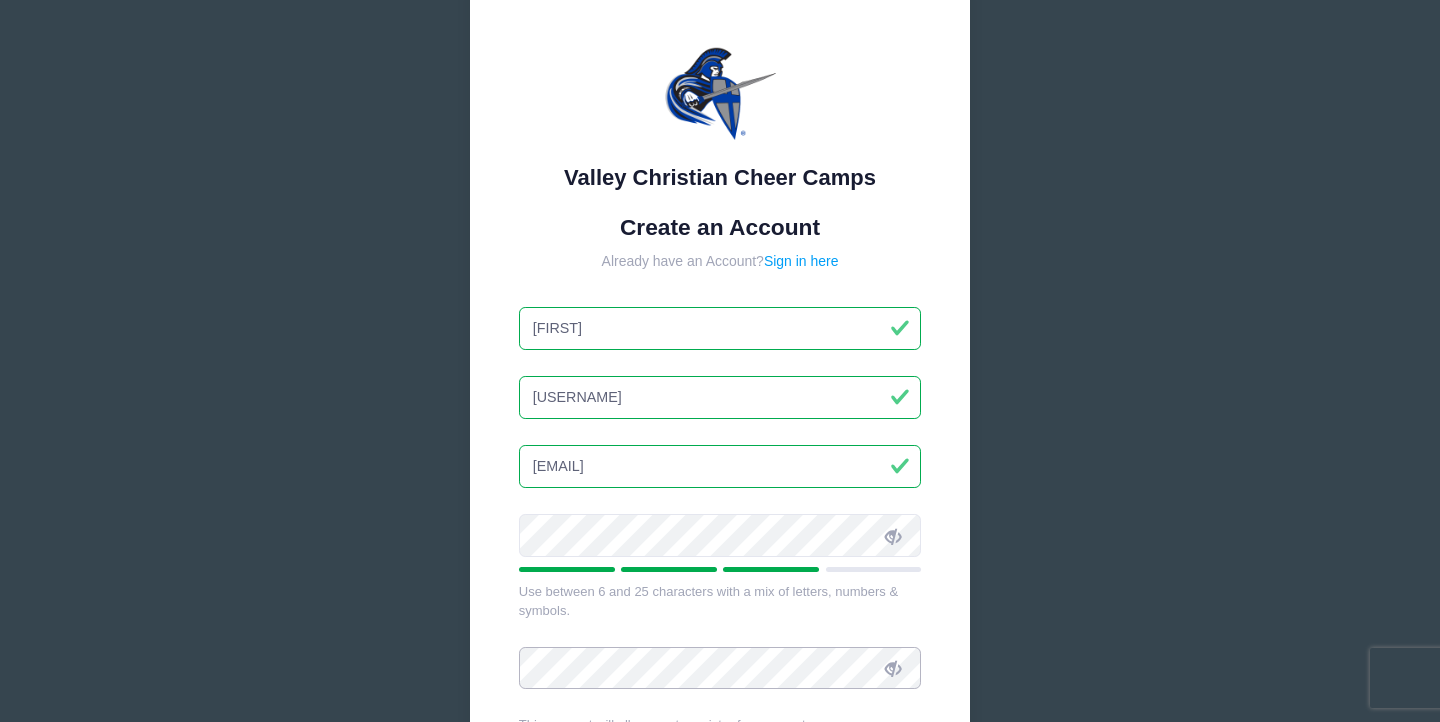 scroll, scrollTop: 66, scrollLeft: 0, axis: vertical 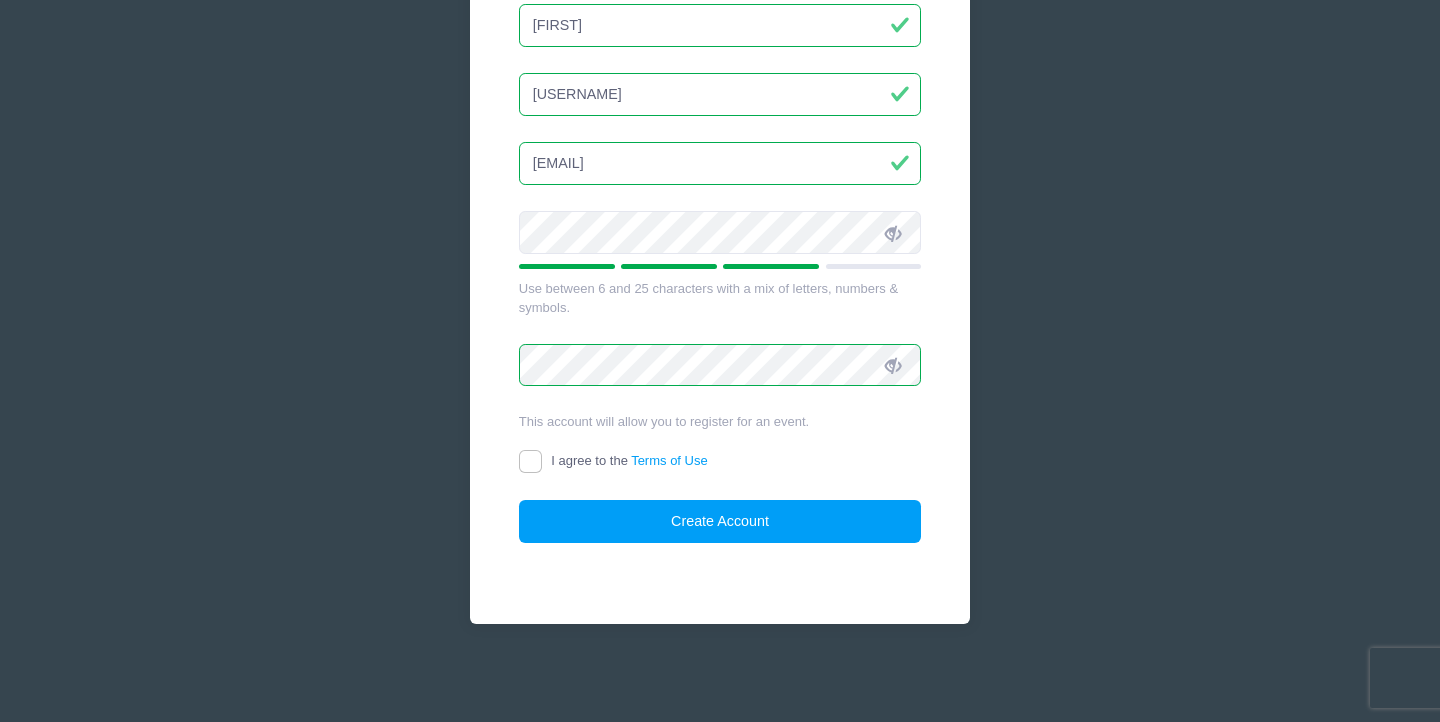 click on "I agree to the
Terms of Use" at bounding box center (613, 461) 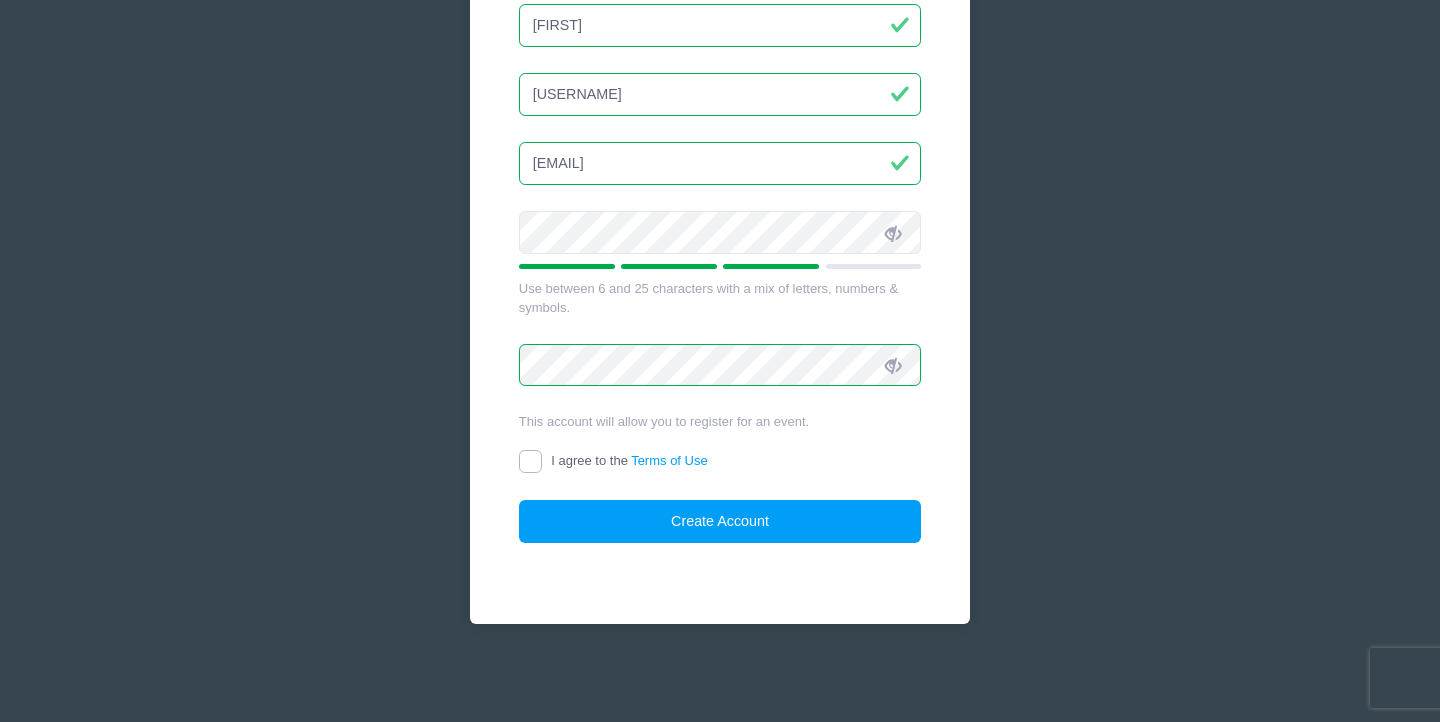 click on "I agree to the
Terms of Use" at bounding box center (530, 461) 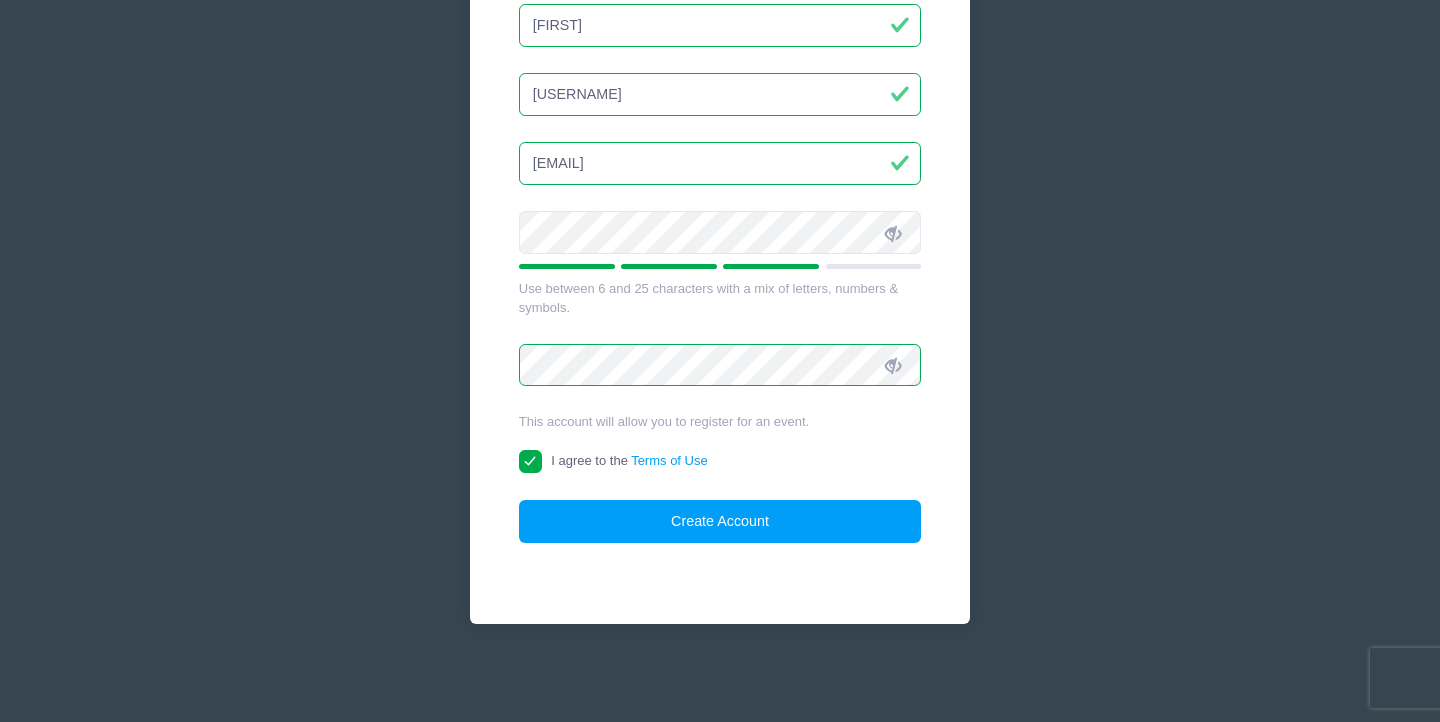 click at bounding box center [893, 233] 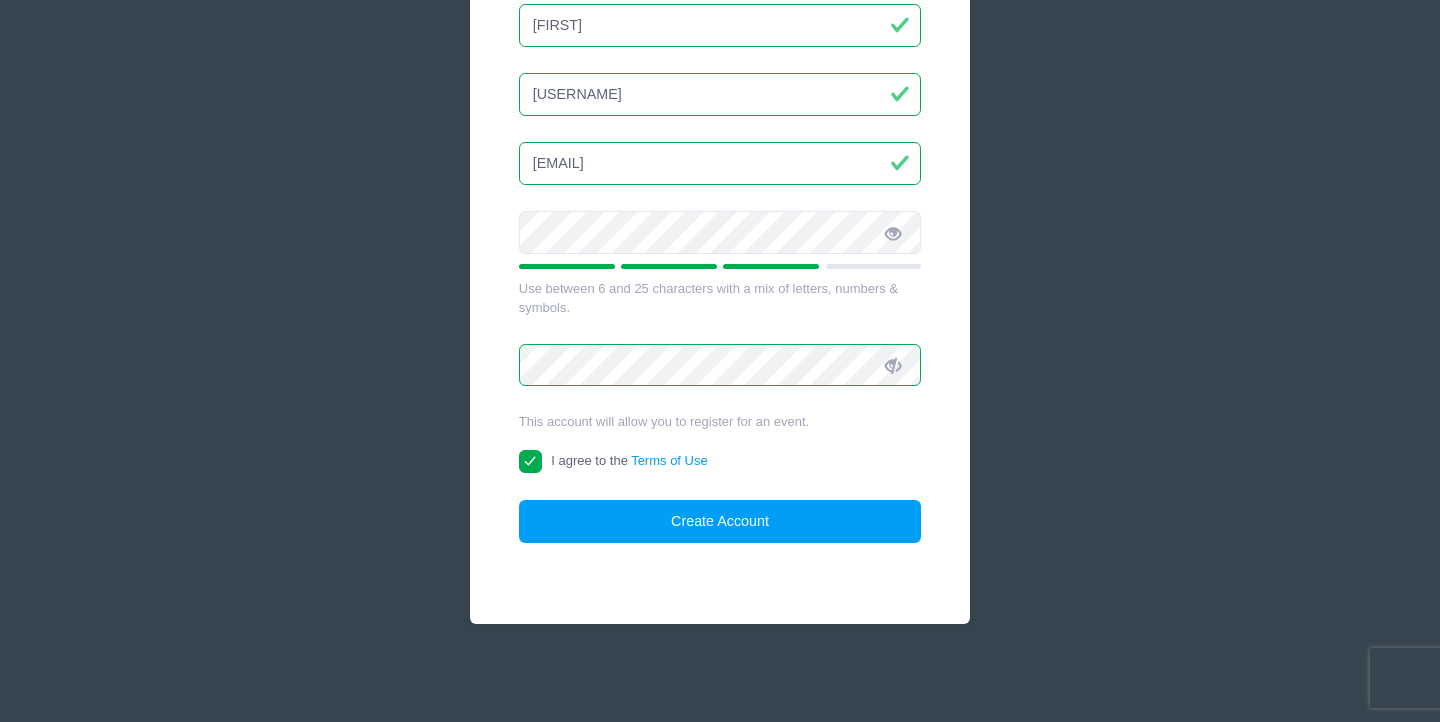 click at bounding box center [893, 366] 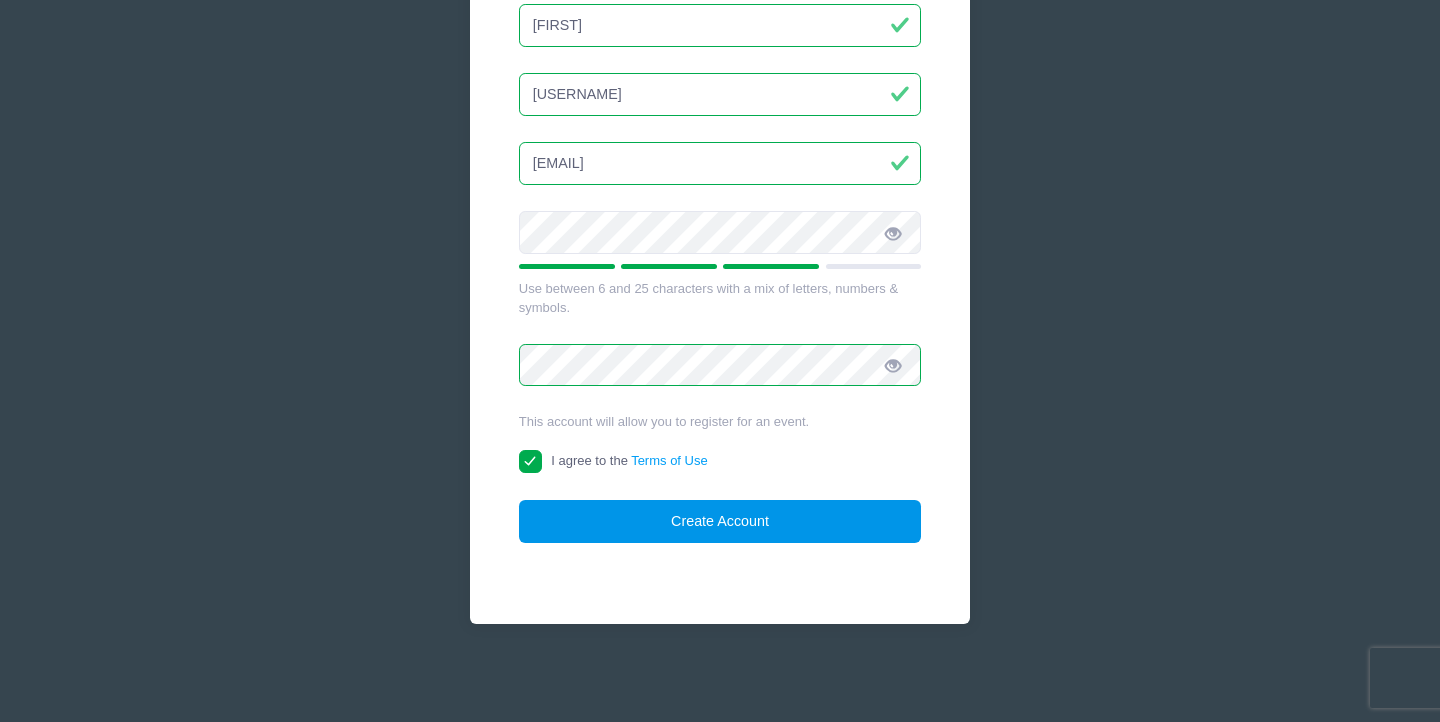 click on "Create Account" at bounding box center [720, 521] 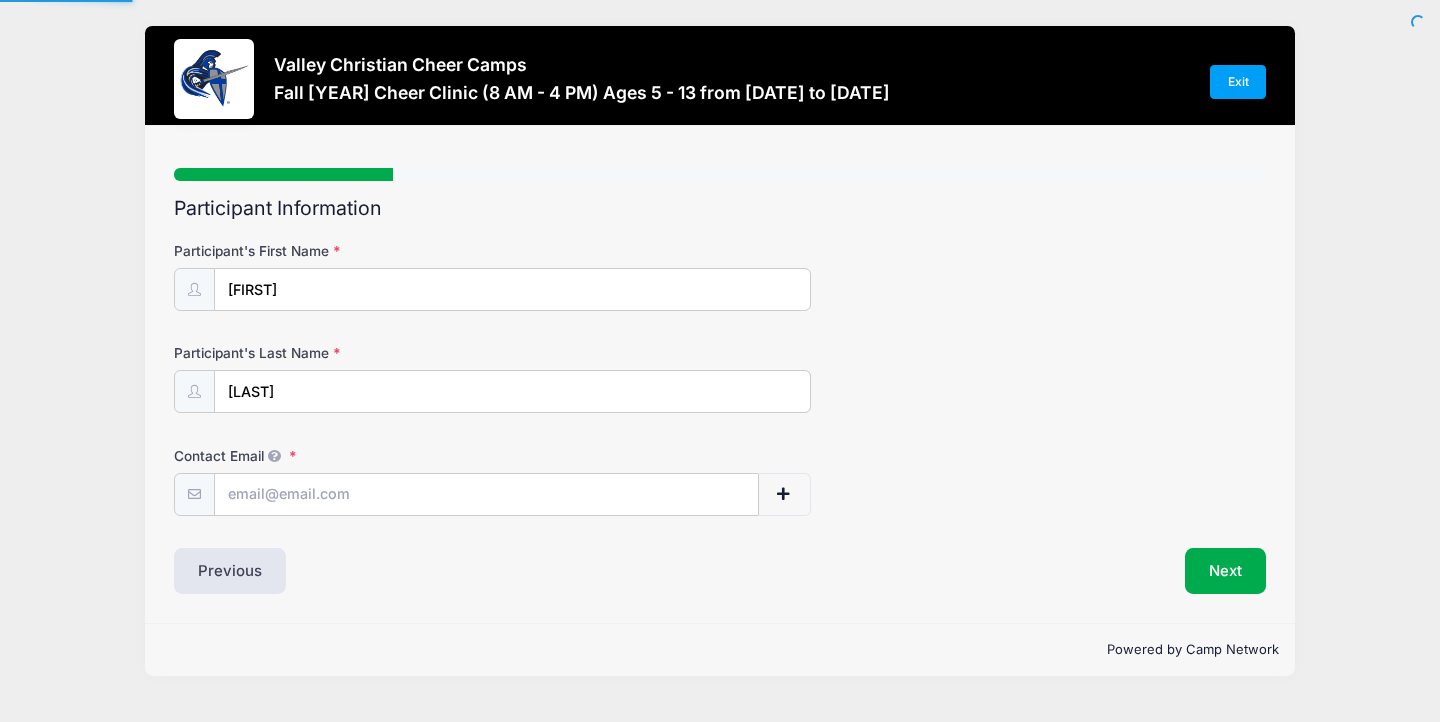 scroll, scrollTop: 0, scrollLeft: 0, axis: both 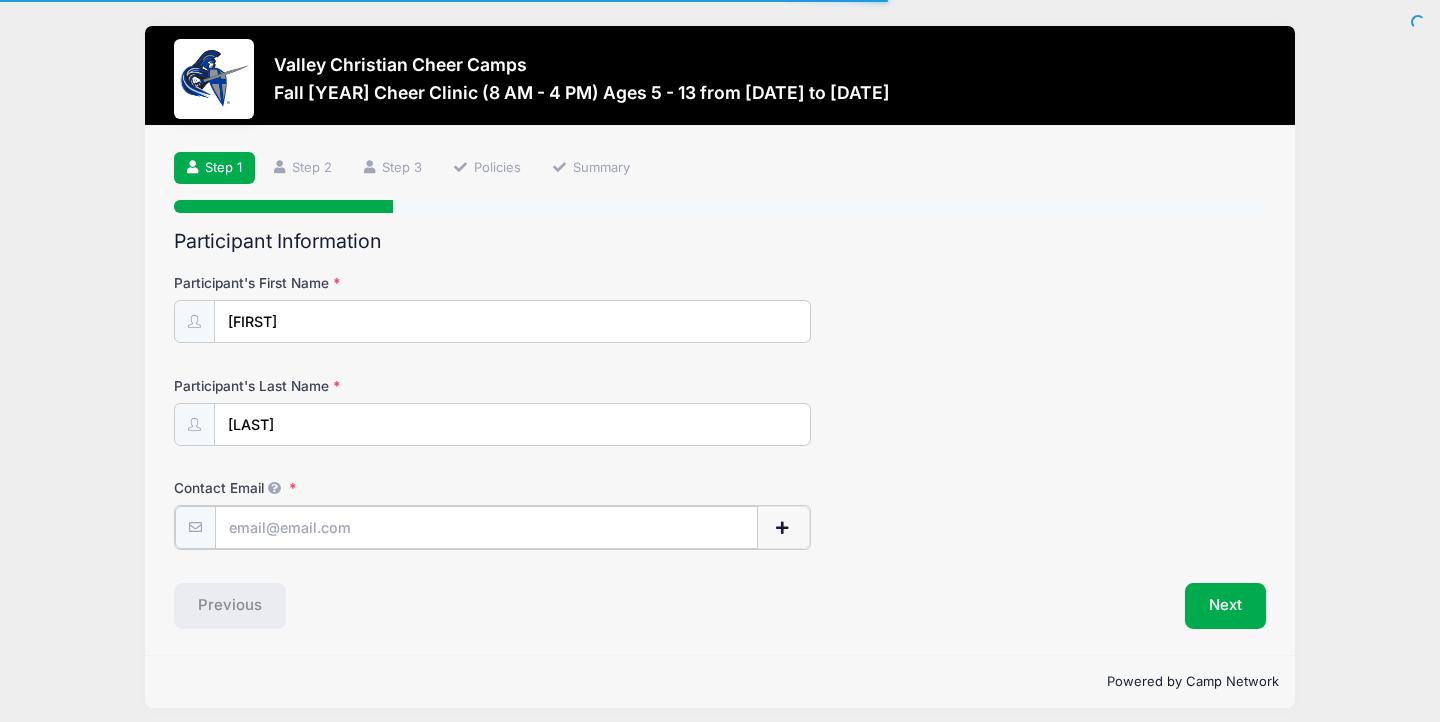 click on "Contact Email" at bounding box center (486, 527) 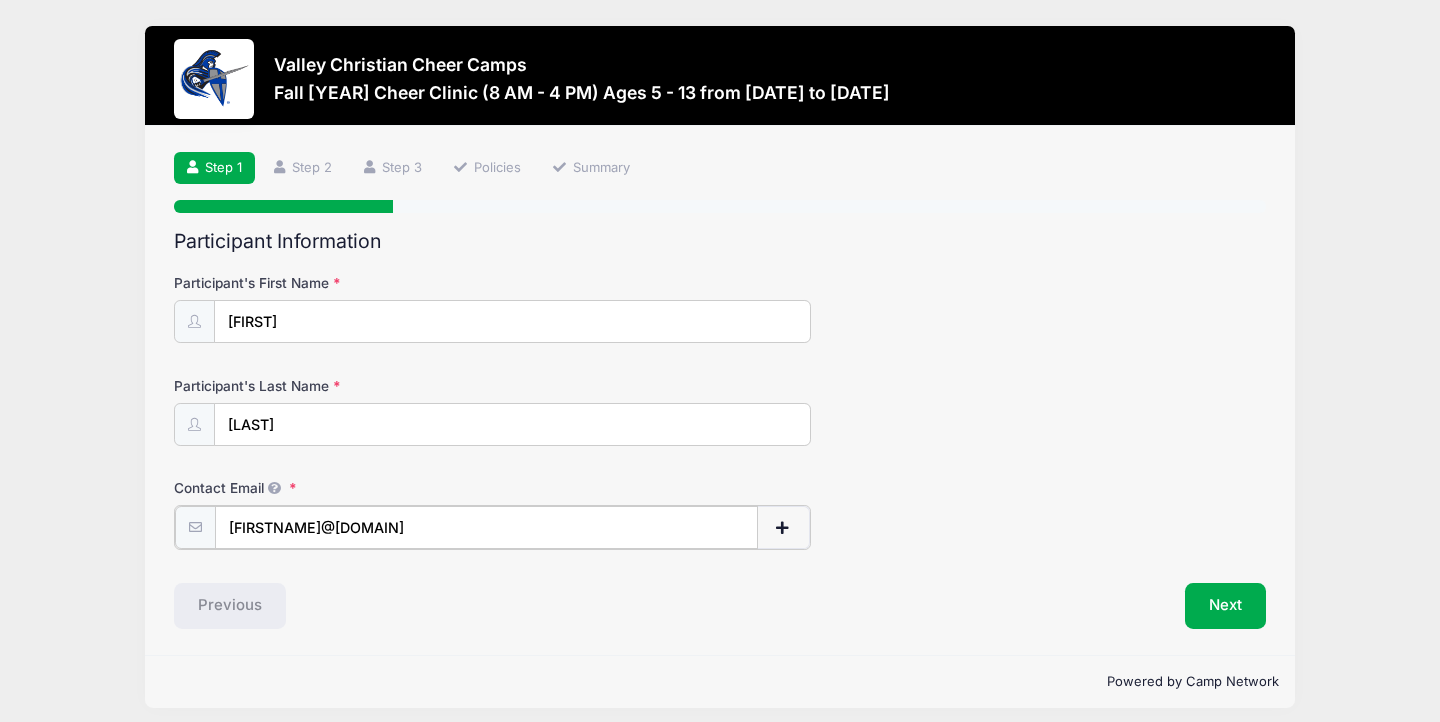 type on "[FIRSTNAME]@[DOMAIN]" 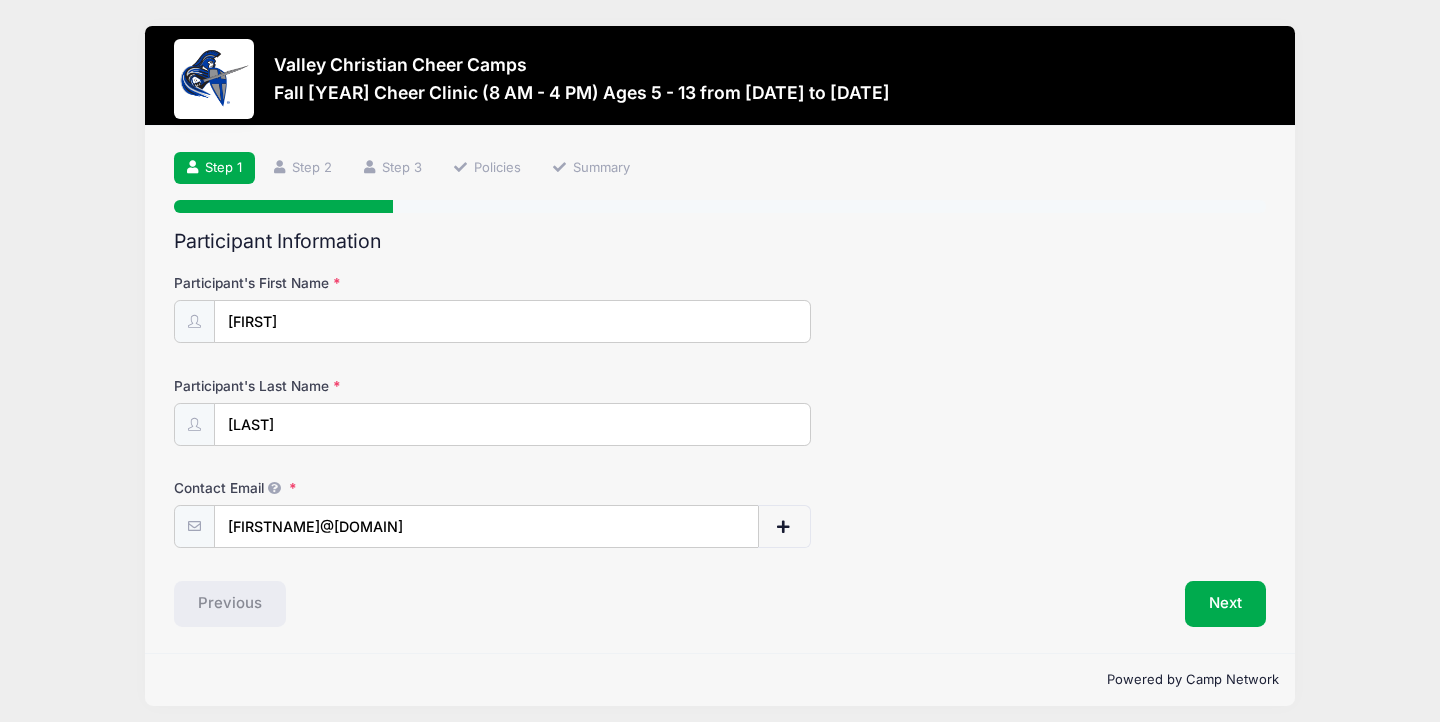 click on "Contact Email
[FIRSTNAME]@[DOMAIN]" at bounding box center (720, 513) 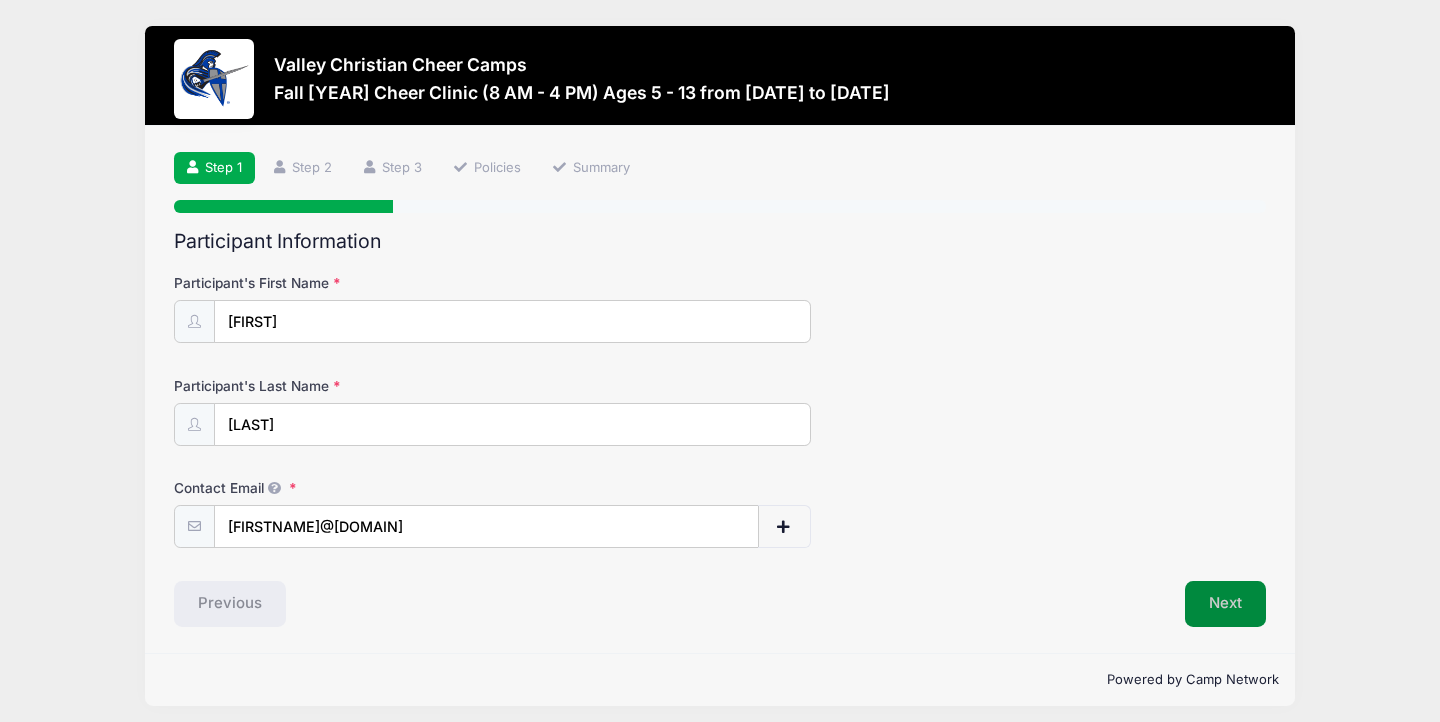 click on "Next" at bounding box center [1225, 604] 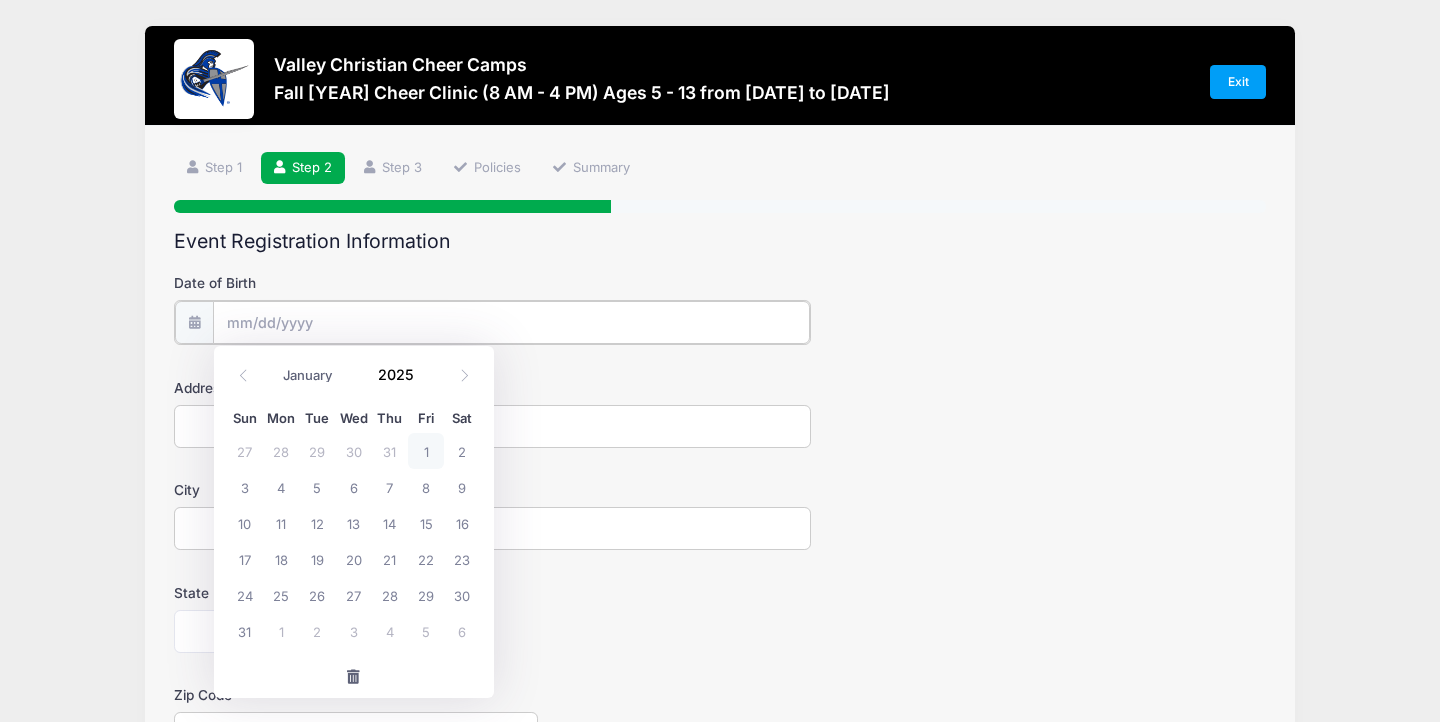 click on "Date of Birth" at bounding box center [511, 322] 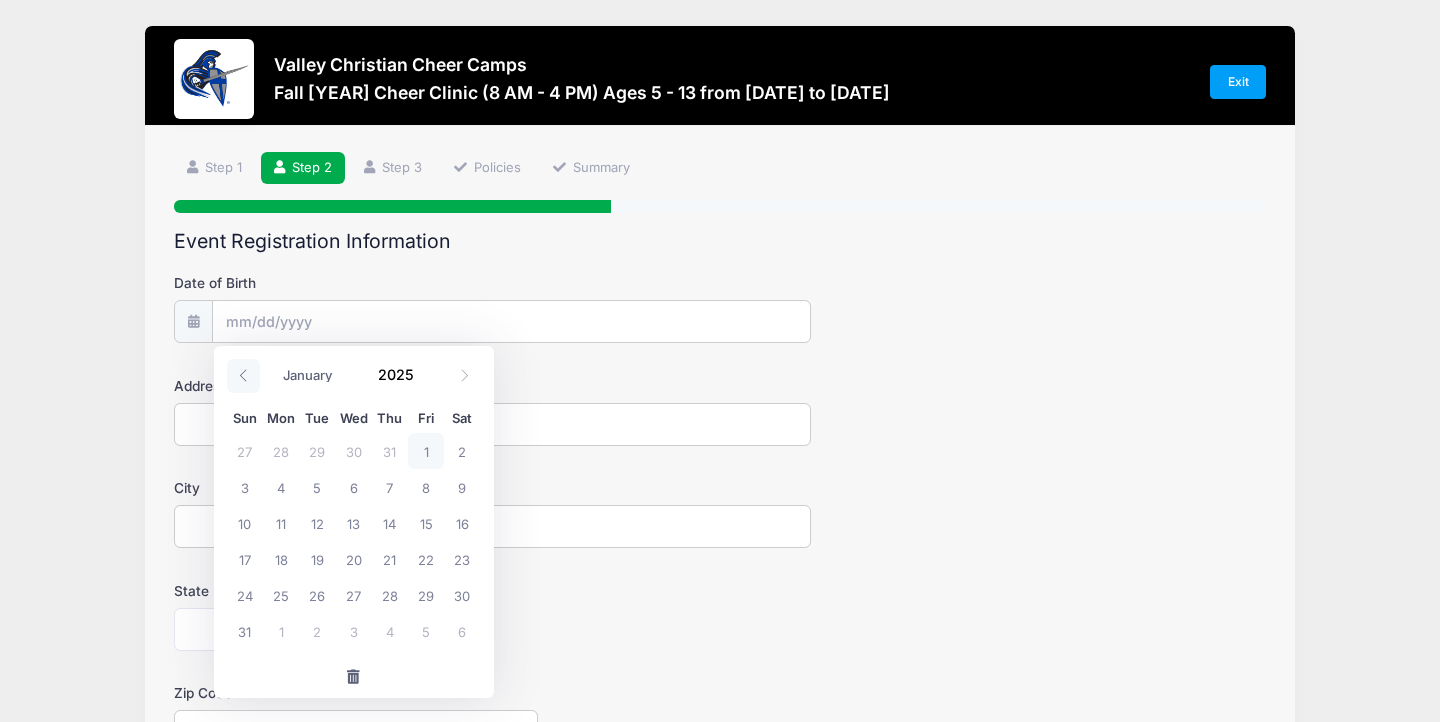 click at bounding box center (243, 376) 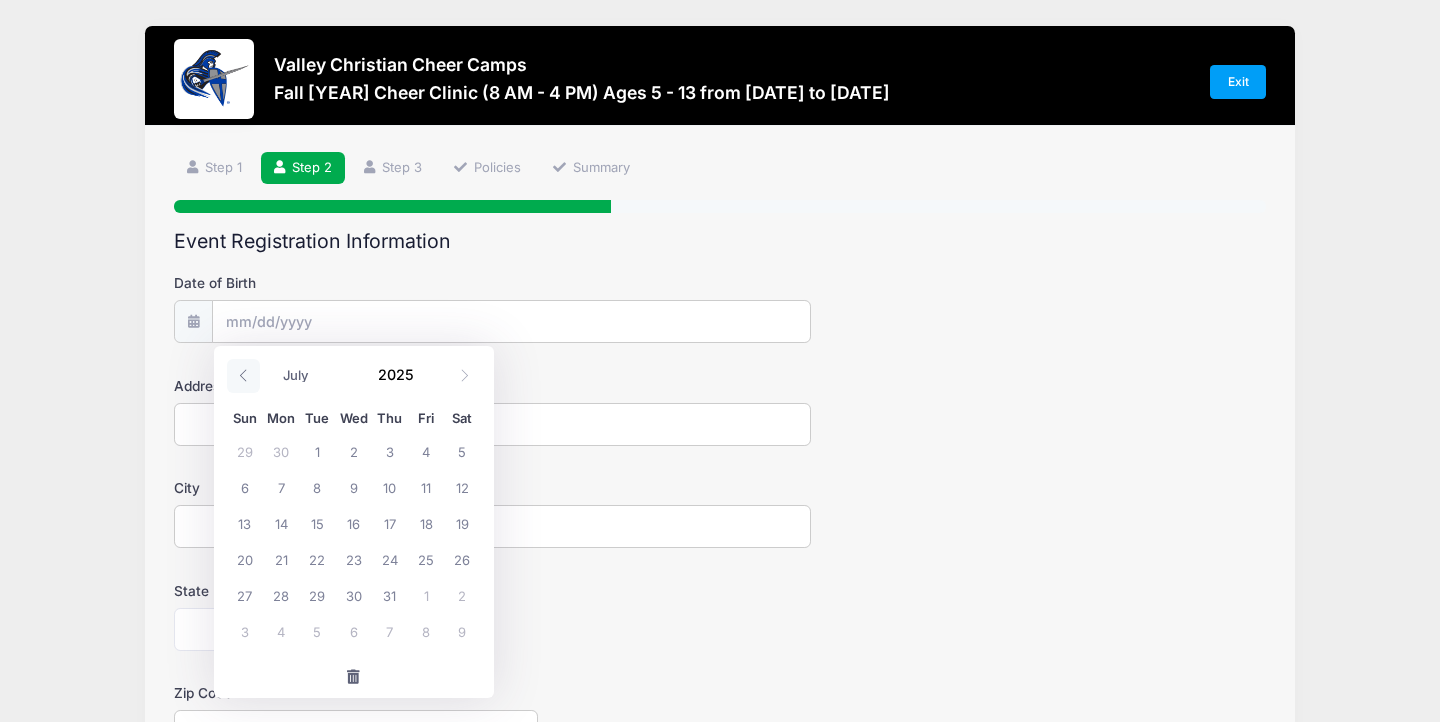 click at bounding box center [243, 376] 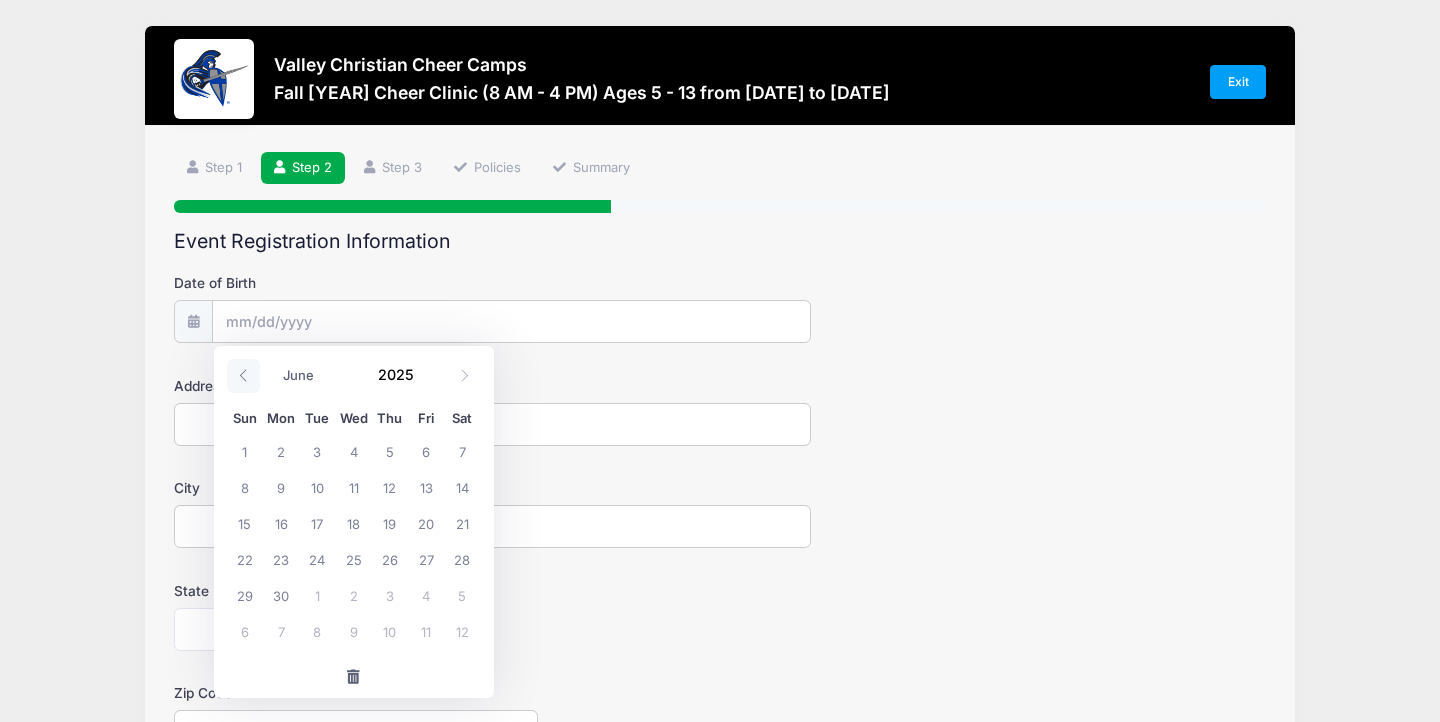 click at bounding box center [243, 376] 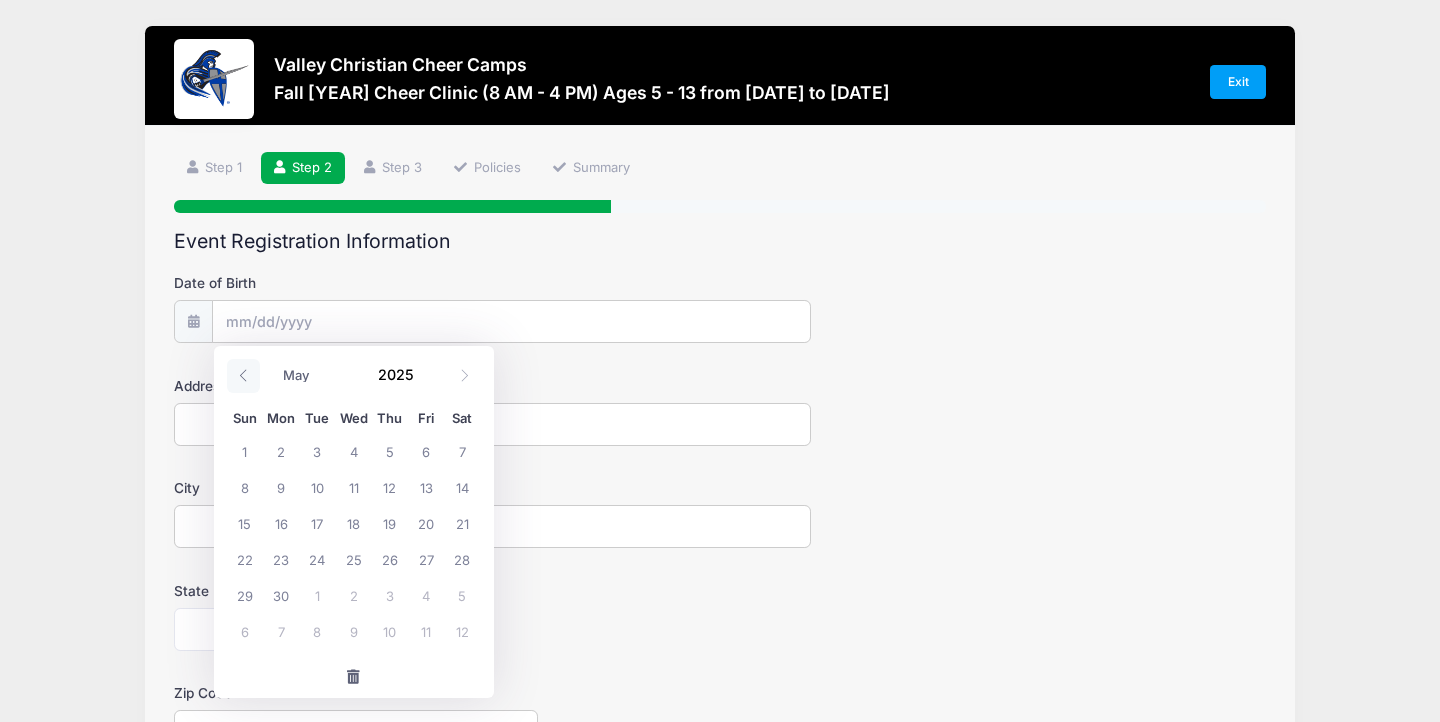 click at bounding box center (243, 376) 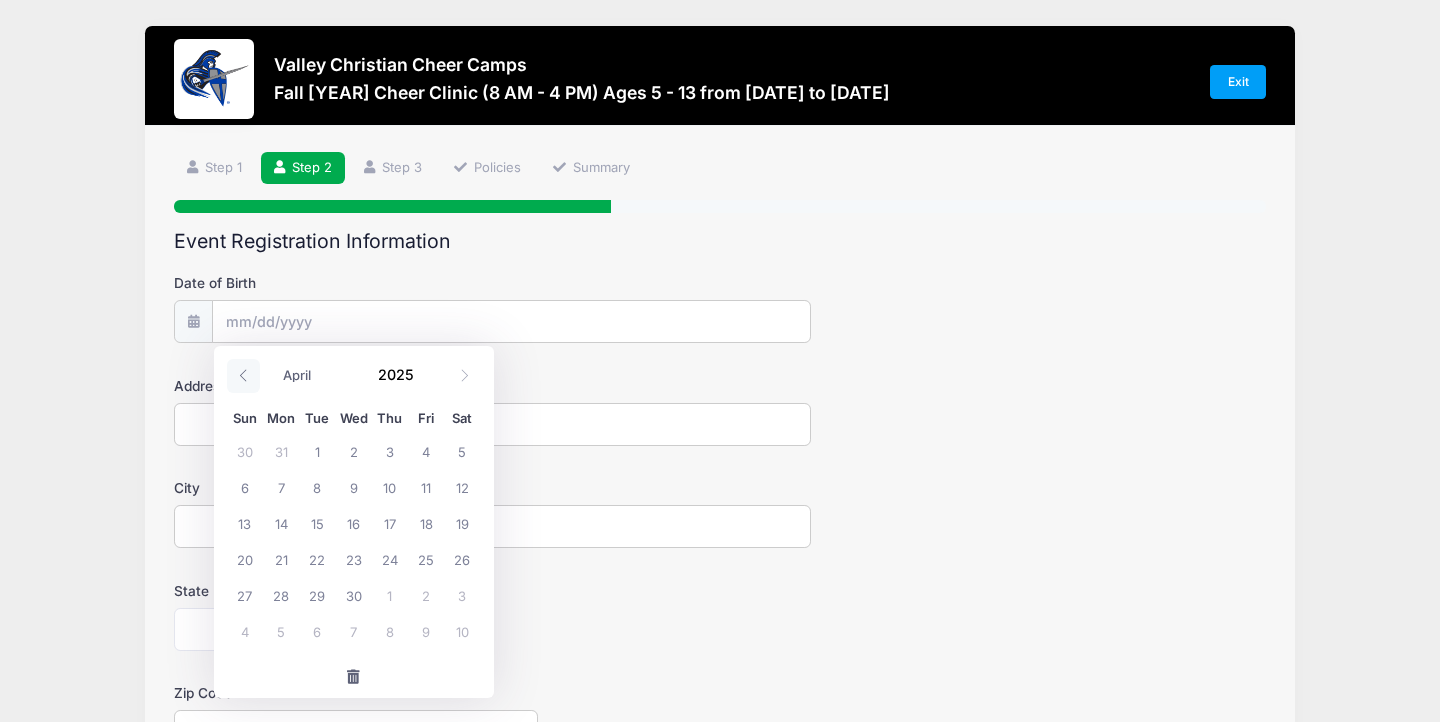 click at bounding box center [243, 376] 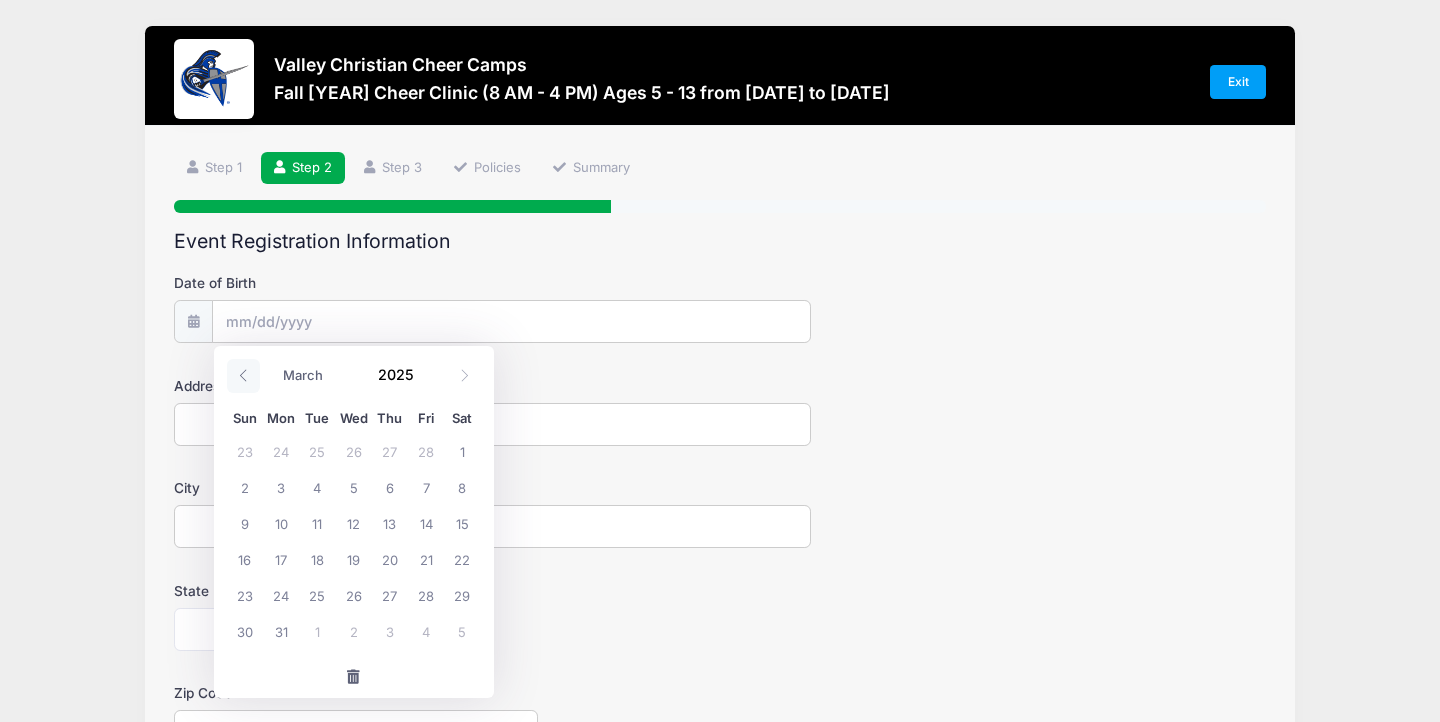 click at bounding box center (243, 376) 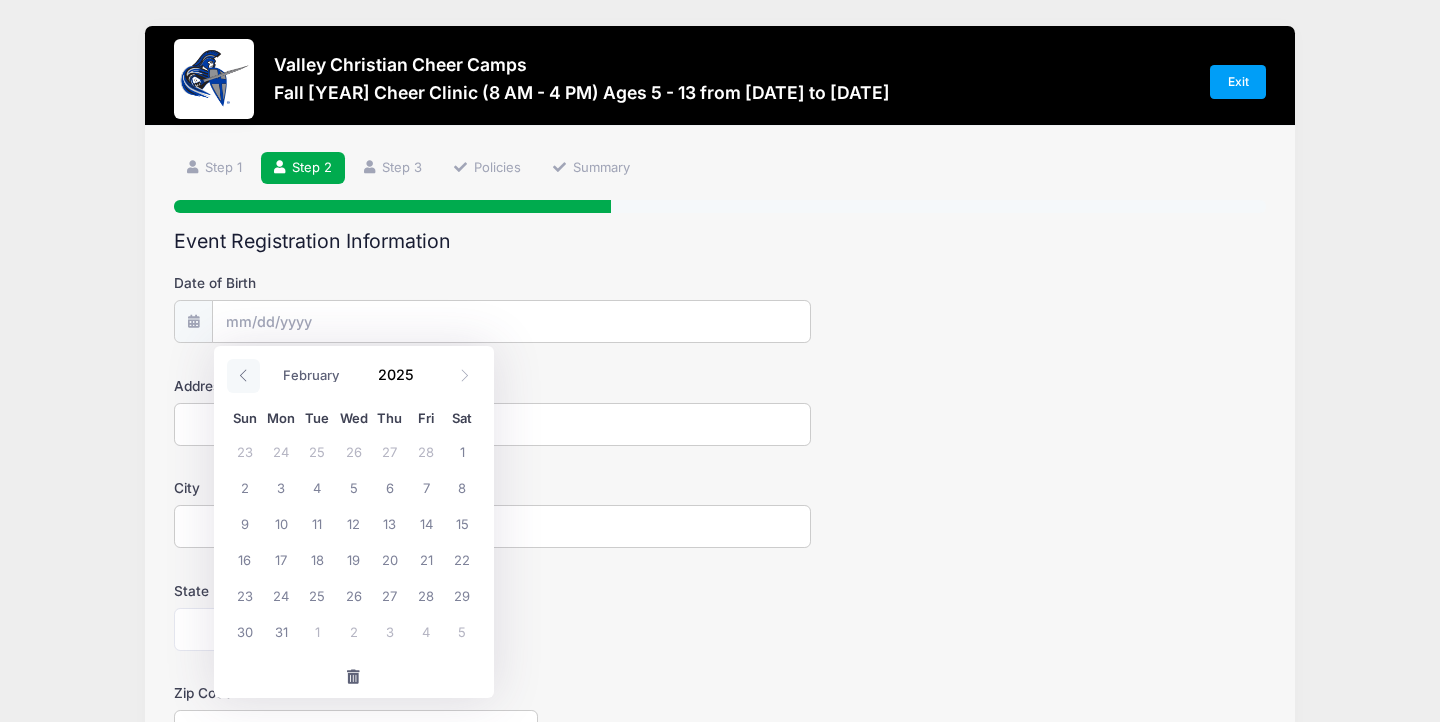 click at bounding box center (243, 376) 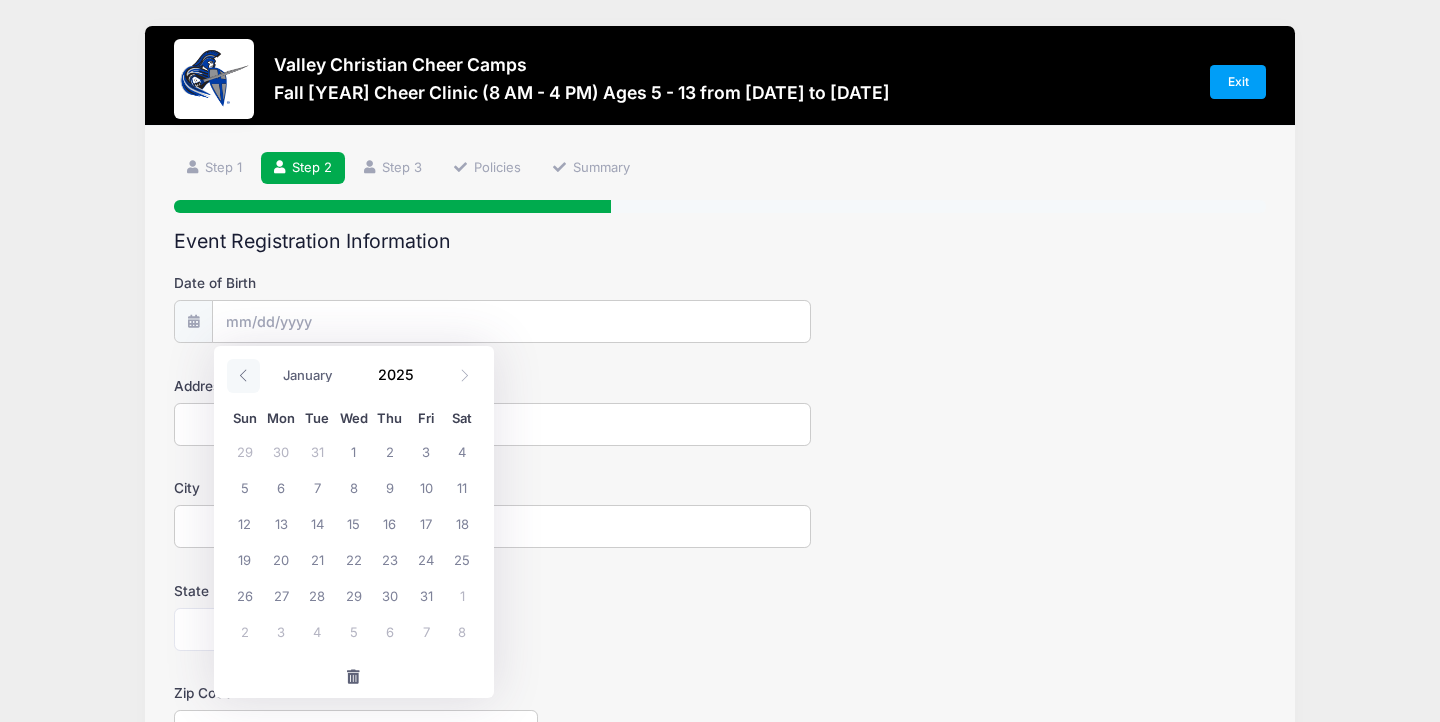 click at bounding box center [243, 376] 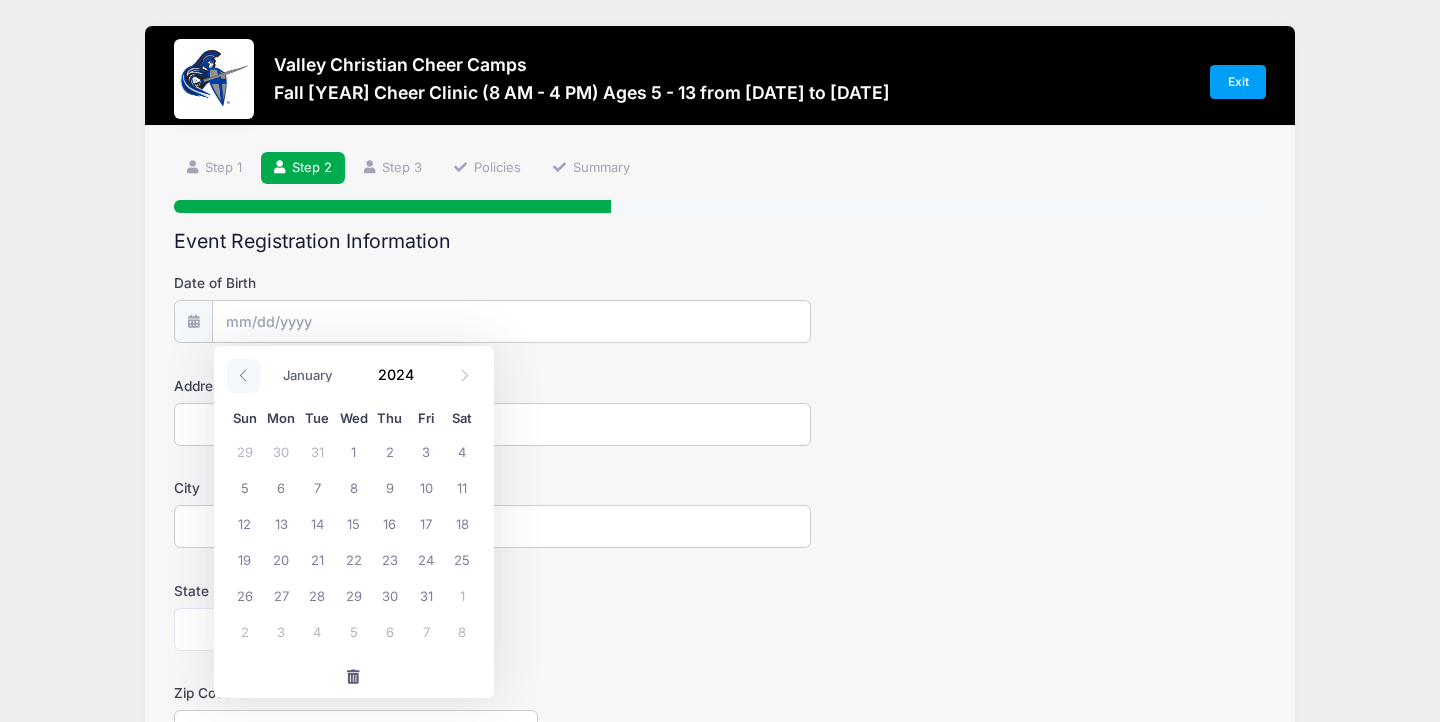 select on "11" 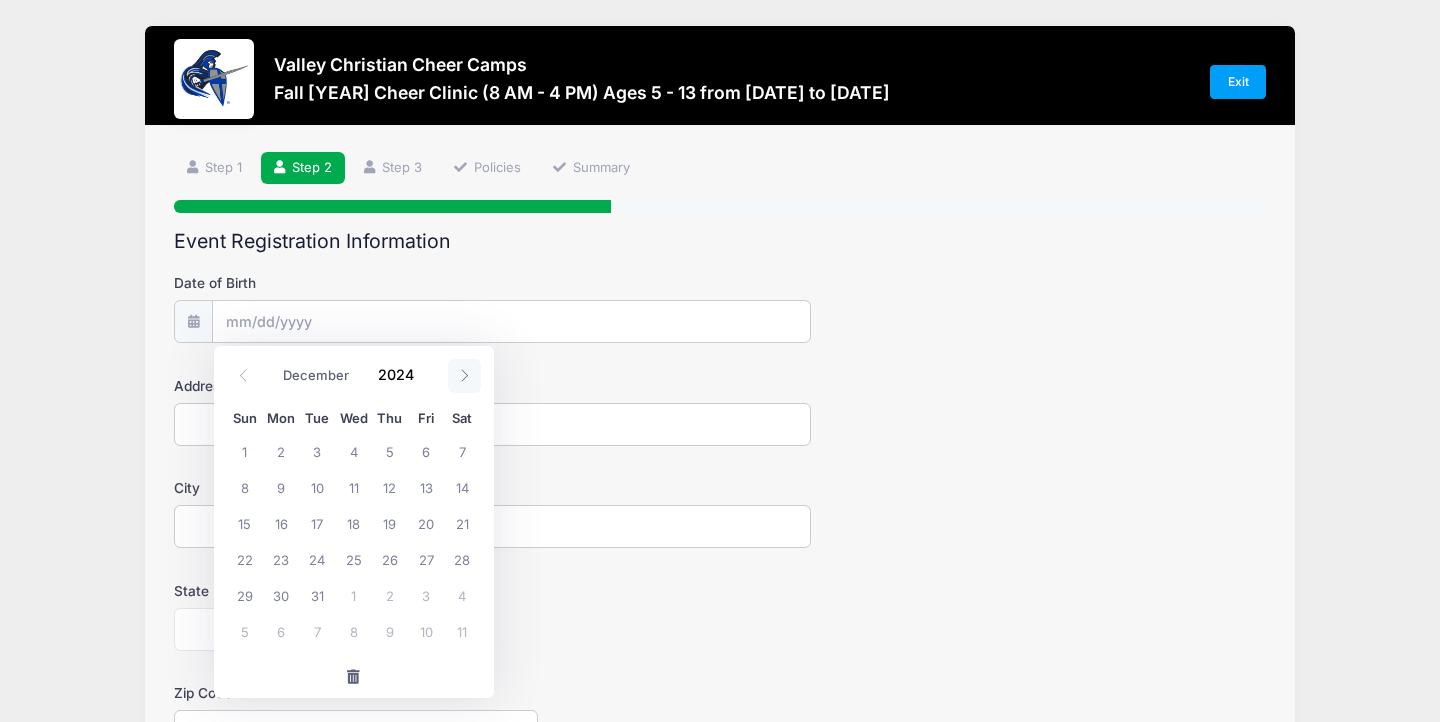 click at bounding box center [464, 376] 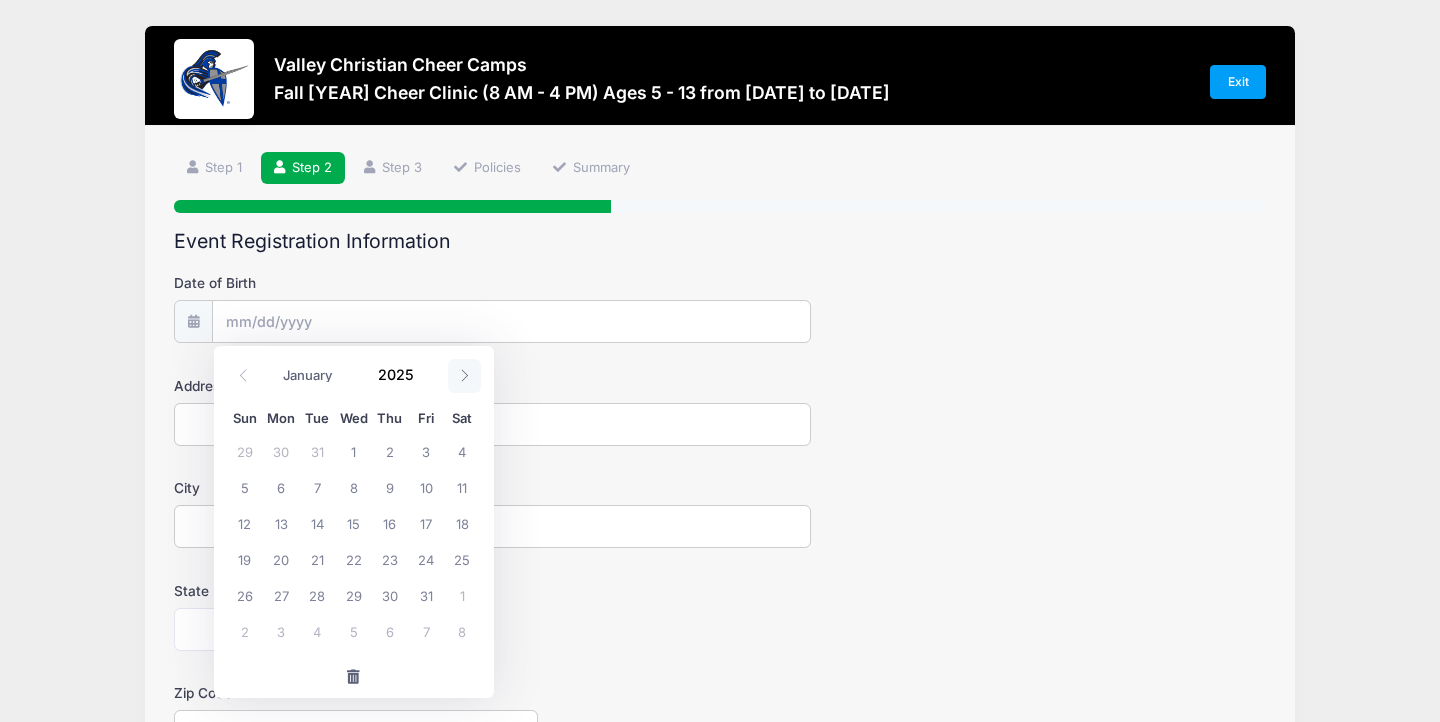 click at bounding box center [464, 376] 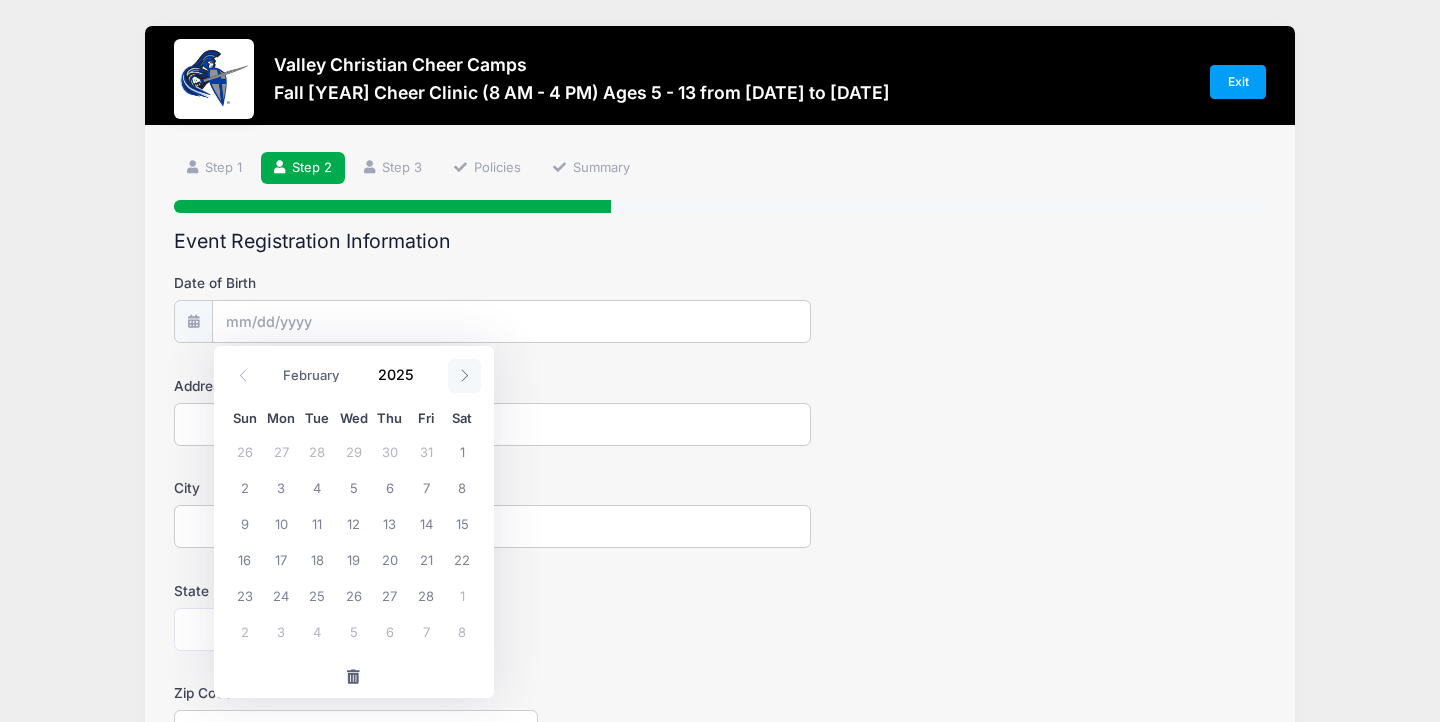 click at bounding box center [464, 376] 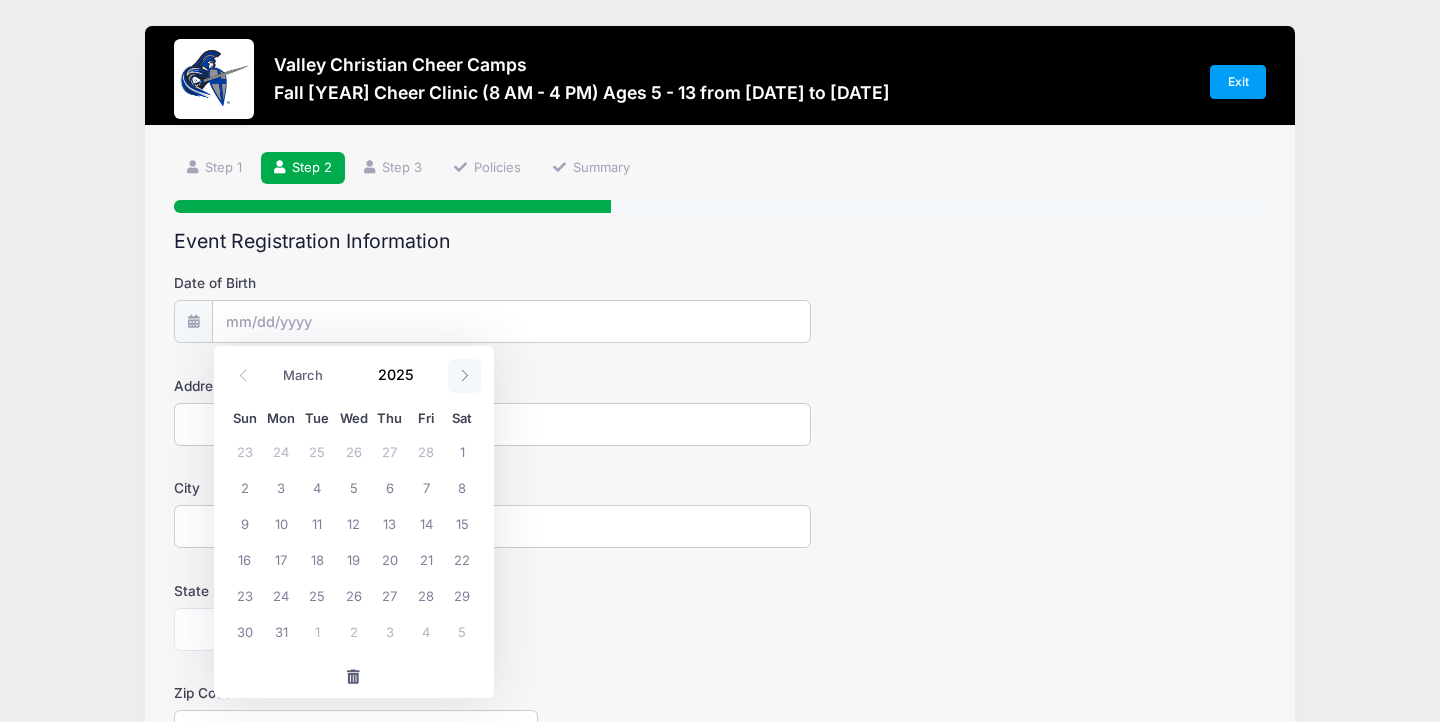 click at bounding box center [464, 376] 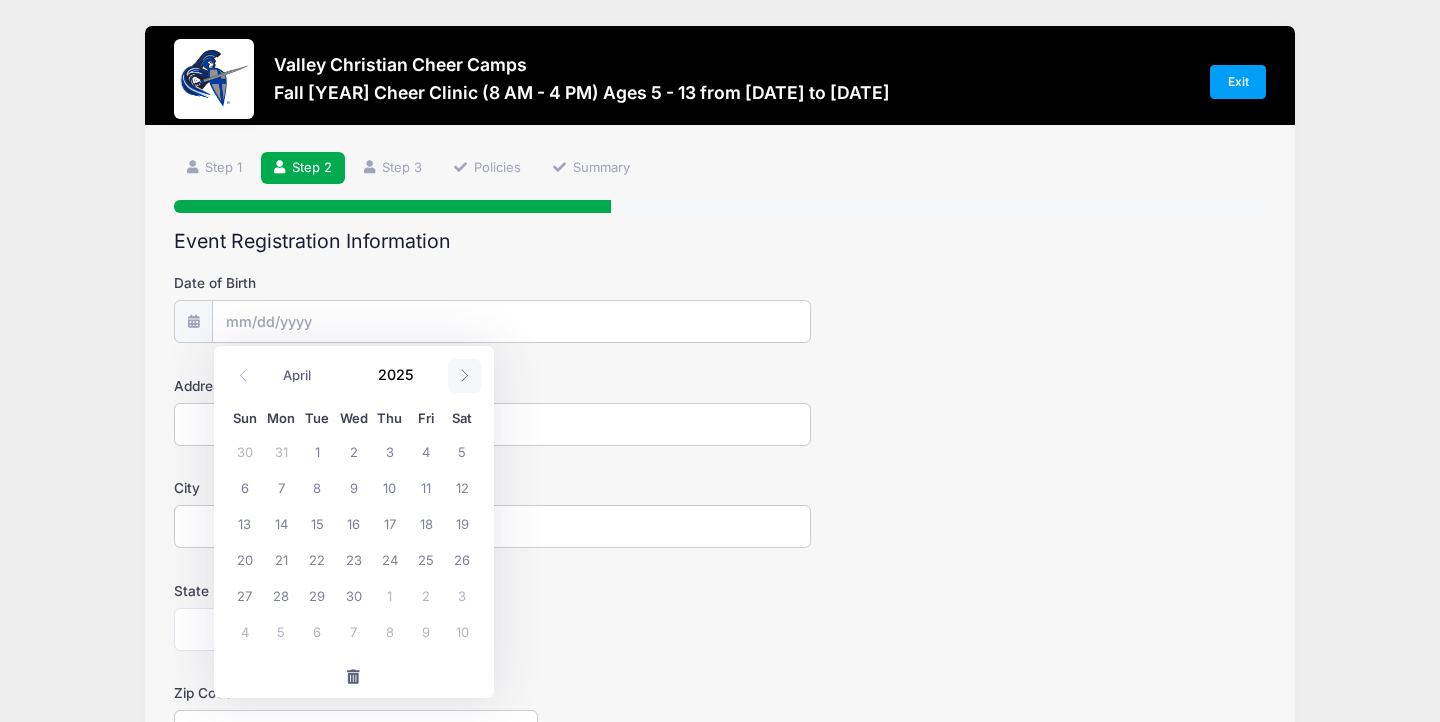 click at bounding box center [464, 376] 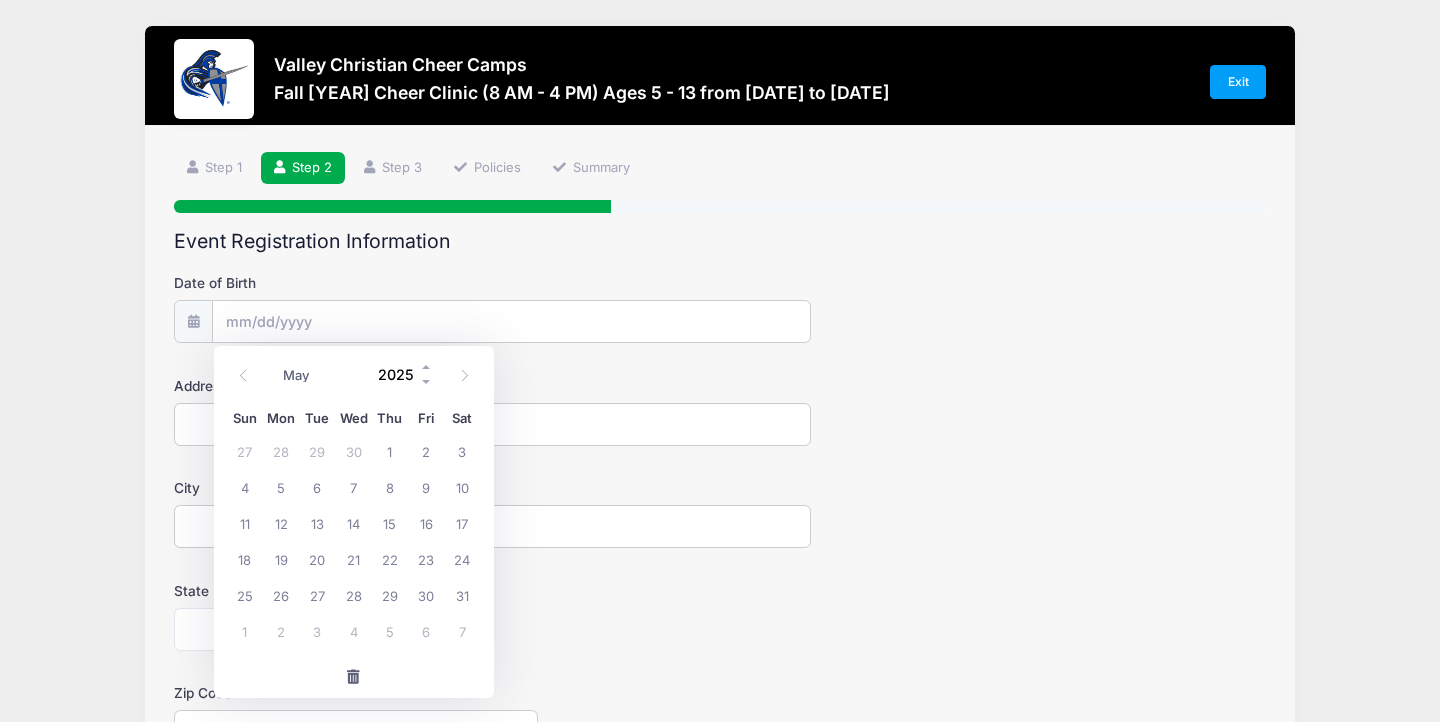 click on "2025" at bounding box center [401, 375] 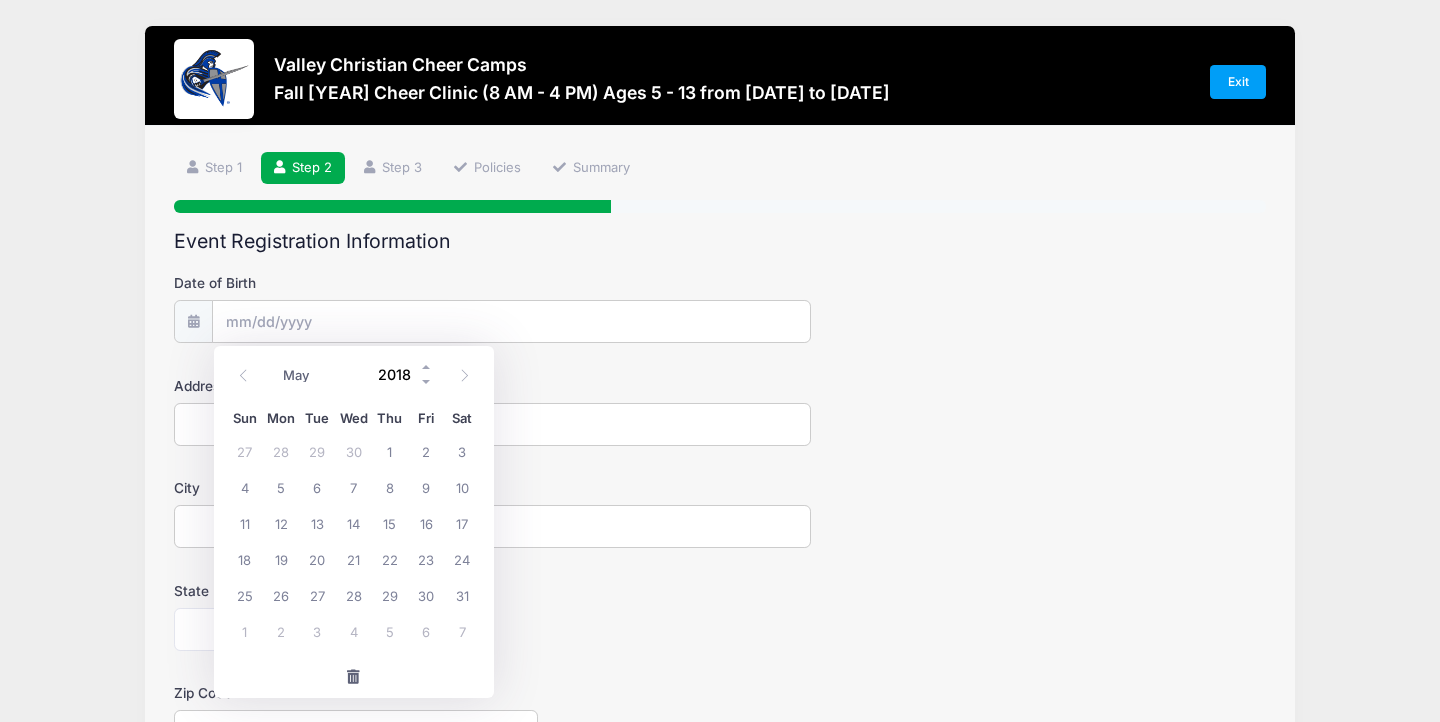 type on "2018" 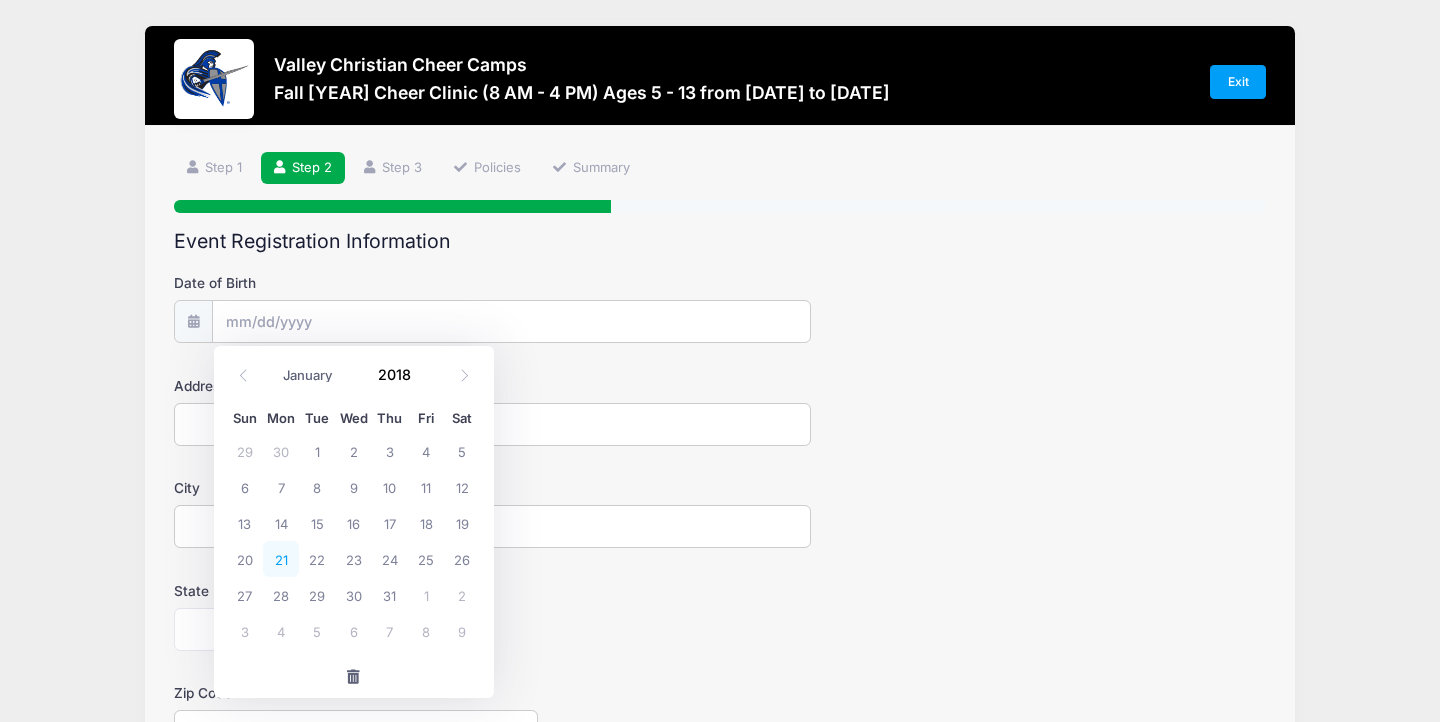click on "21" at bounding box center (281, 559) 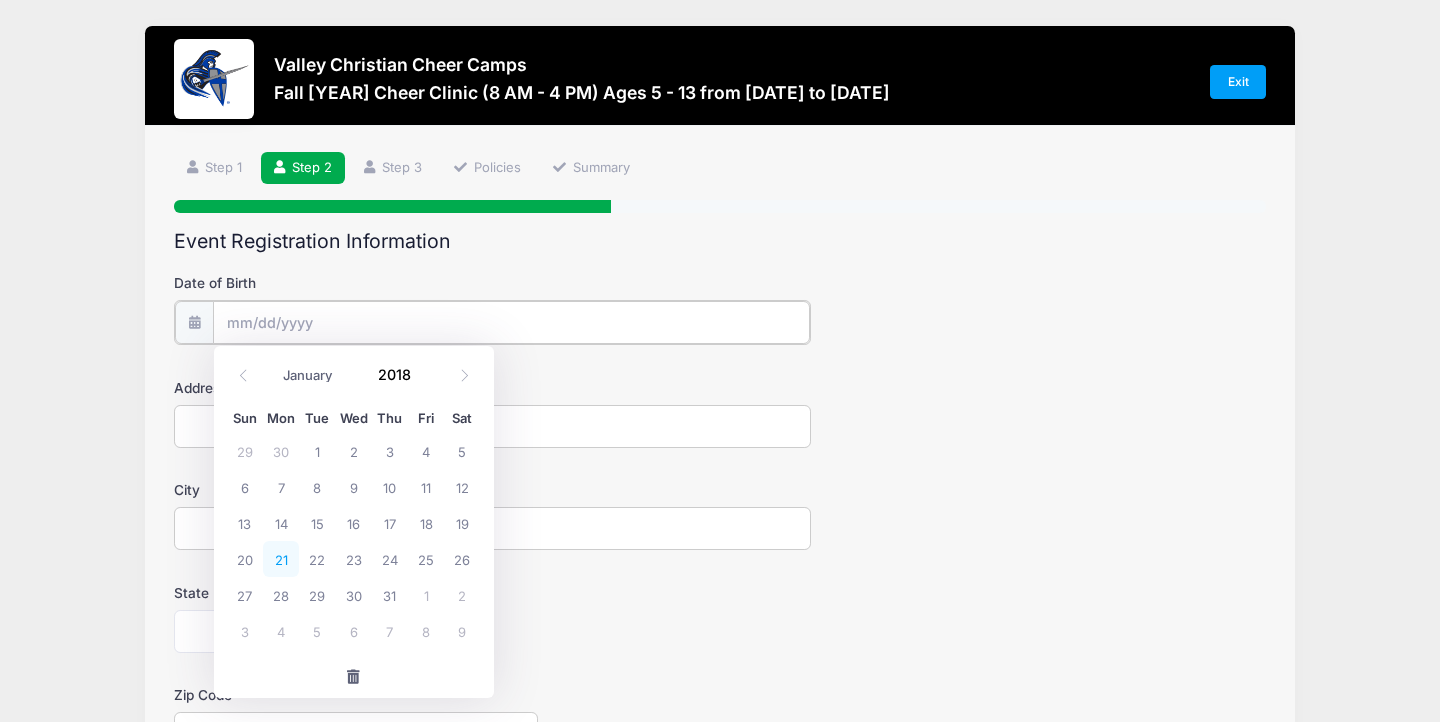 type on "[DATE]" 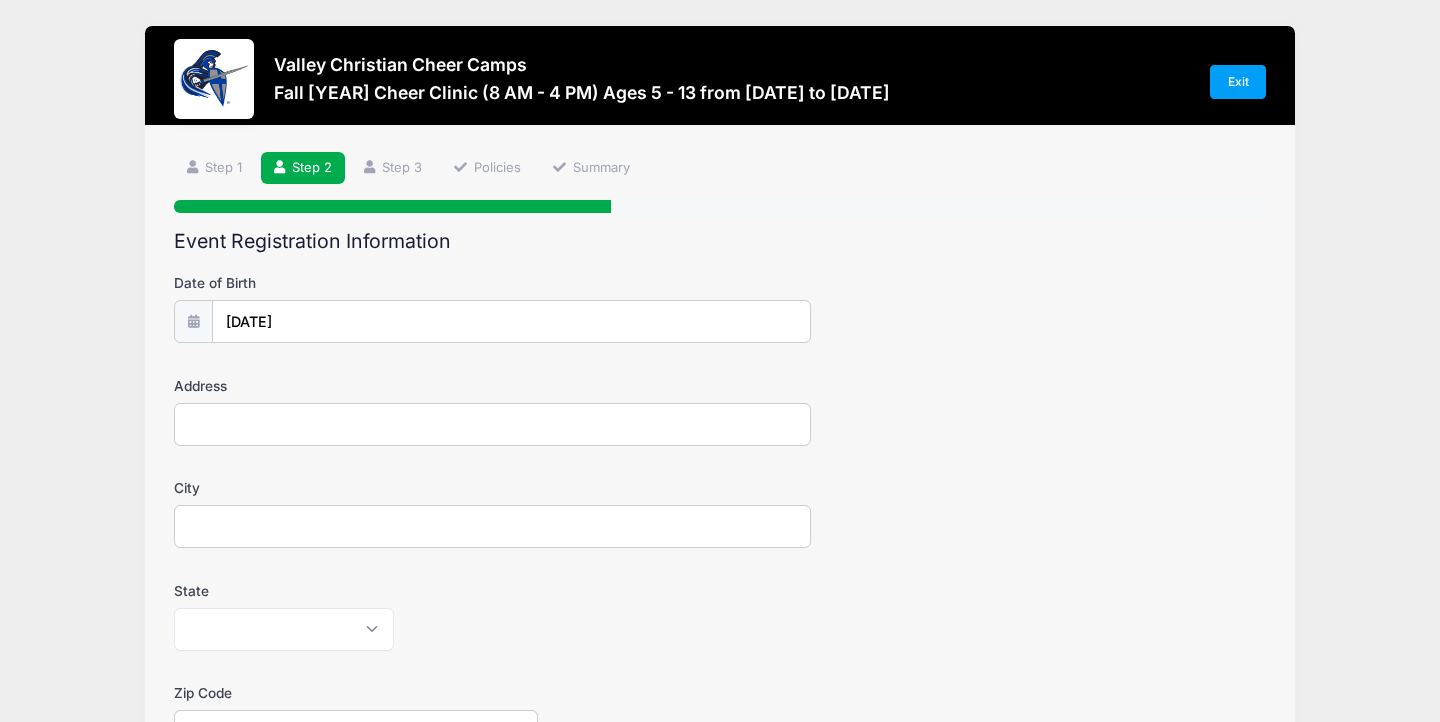 click on "Address" at bounding box center [492, 424] 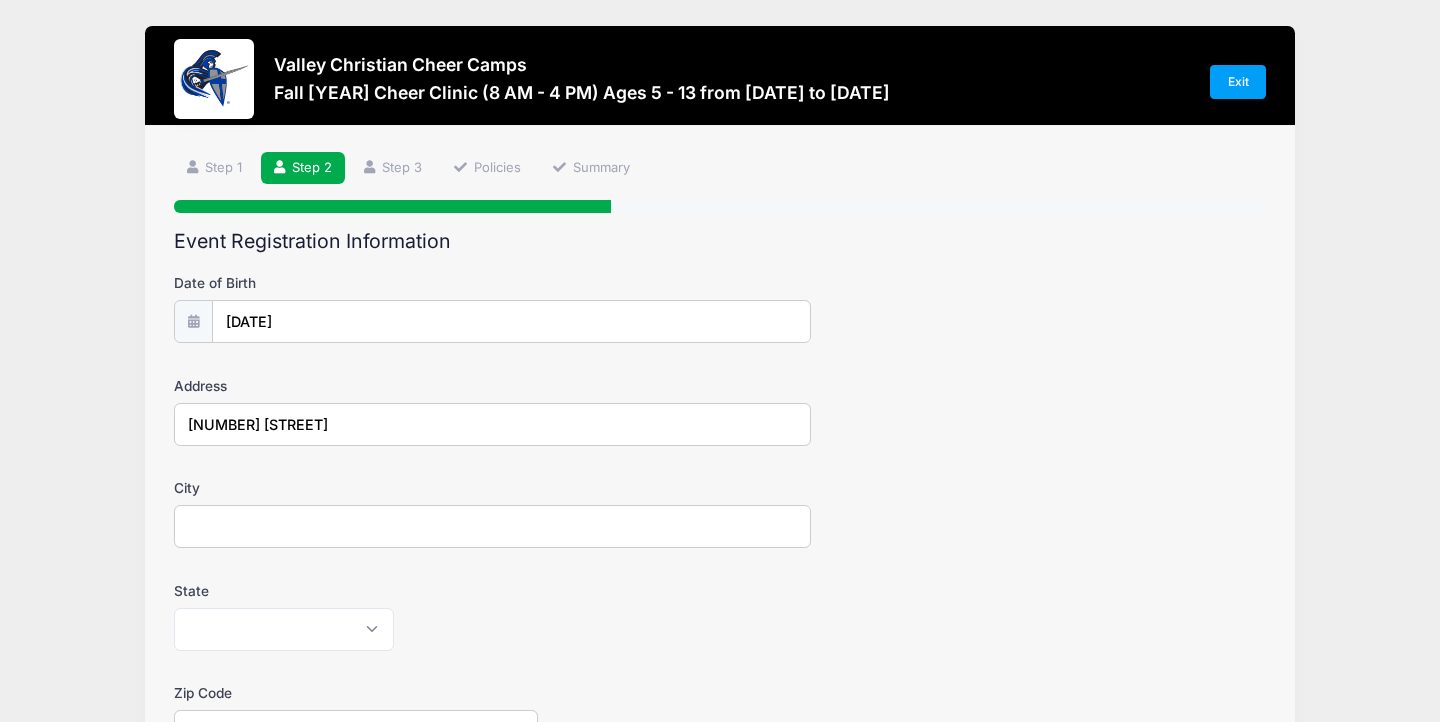 type on "[NUMBER] [STREET]" 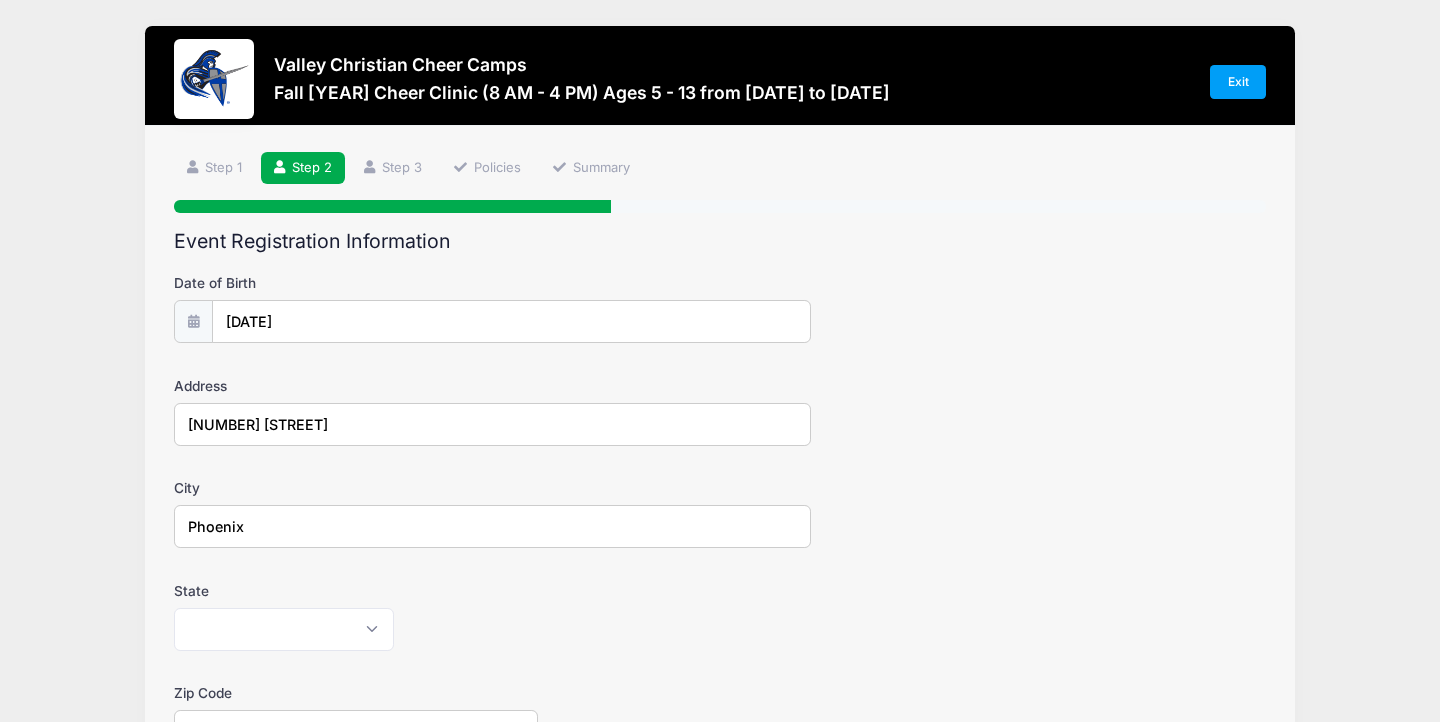 type on "Phoenix" 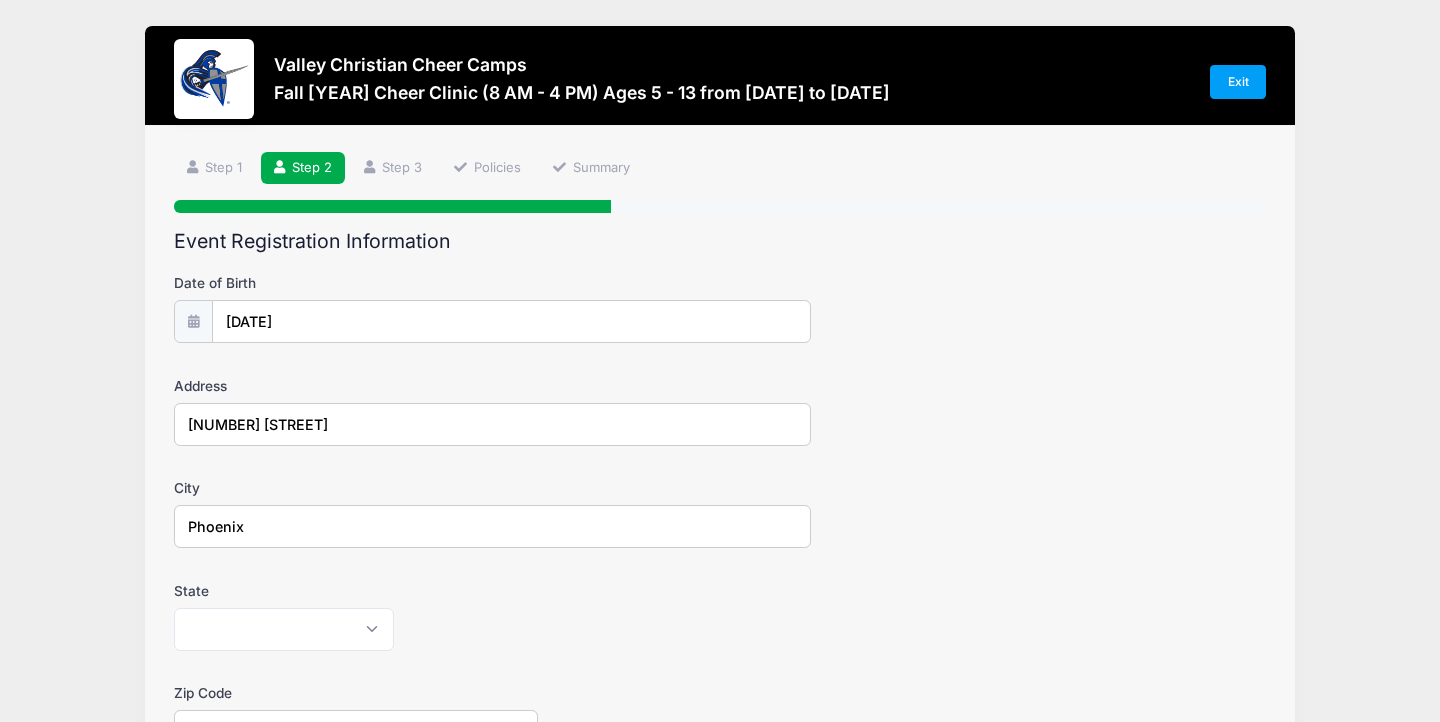click on "State
Alabama Alaska American Samoa Arizona Arkansas Armed Forces Africa Armed Forces Americas Armed Forces Canada Armed Forces Europe Armed Forces Middle East Armed Forces Pacific California Colorado Connecticut Delaware District of Columbia Federated States Of Micronesia Florida Georgia Guam Hawaii Idaho Illinois Indiana Iowa Kansas Kentucky Louisiana Maine Marshall Islands Maryland Massachusetts Michigan Minnesota Mississippi Missouri Montana Nebraska Nevada New Hampshire New Jersey New Mexico New York North Carolina North Dakota Northern Mariana Islands Ohio Oklahoma Oregon Palau Pennsylvania Puerto Rico Rhode Island South Carolina South Dakota Tennessee Texas Utah Vermont Virgin Islands Virginia Washington West Virginia Wisconsin Wyoming Other-Canada Other" at bounding box center [720, 616] 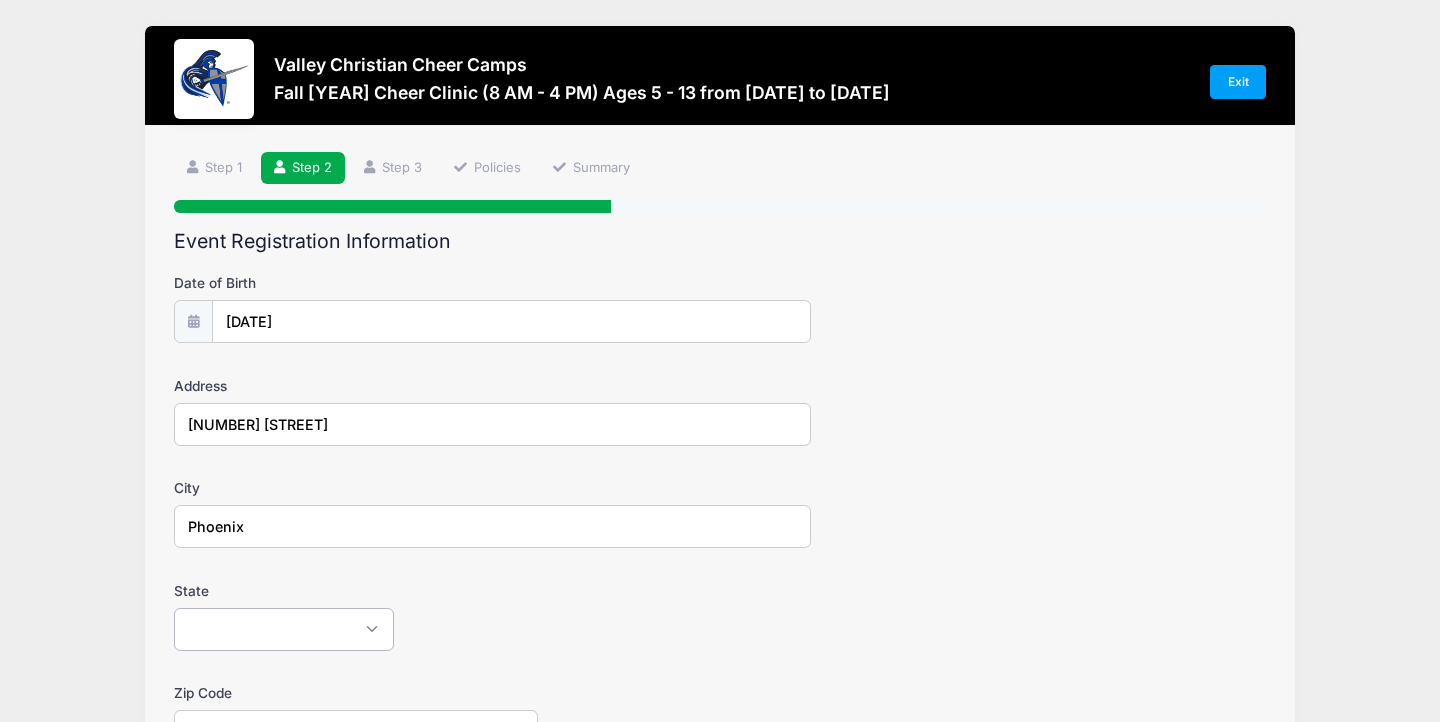 click on "Alabama Alaska American Samoa Arizona Arkansas Armed Forces Africa Armed Forces Americas Armed Forces Canada Armed Forces Europe Armed Forces Middle East Armed Forces Pacific California Colorado Connecticut Delaware District of Columbia Federated States Of Micronesia Florida Georgia Guam Hawaii Idaho Illinois Indiana Iowa Kansas Kentucky Louisiana Maine Marshall Islands Maryland Massachusetts Michigan Minnesota Mississippi Missouri Montana Nebraska Nevada New Hampshire New Jersey New Mexico New York North Carolina North Dakota Northern Mariana Islands Ohio Oklahoma Oregon Palau Pennsylvania Puerto Rico Rhode Island South Carolina South Dakota Tennessee Texas Utah Vermont Virgin Islands Virginia Washington West Virginia Wisconsin Wyoming Other-Canada Other" at bounding box center [284, 629] 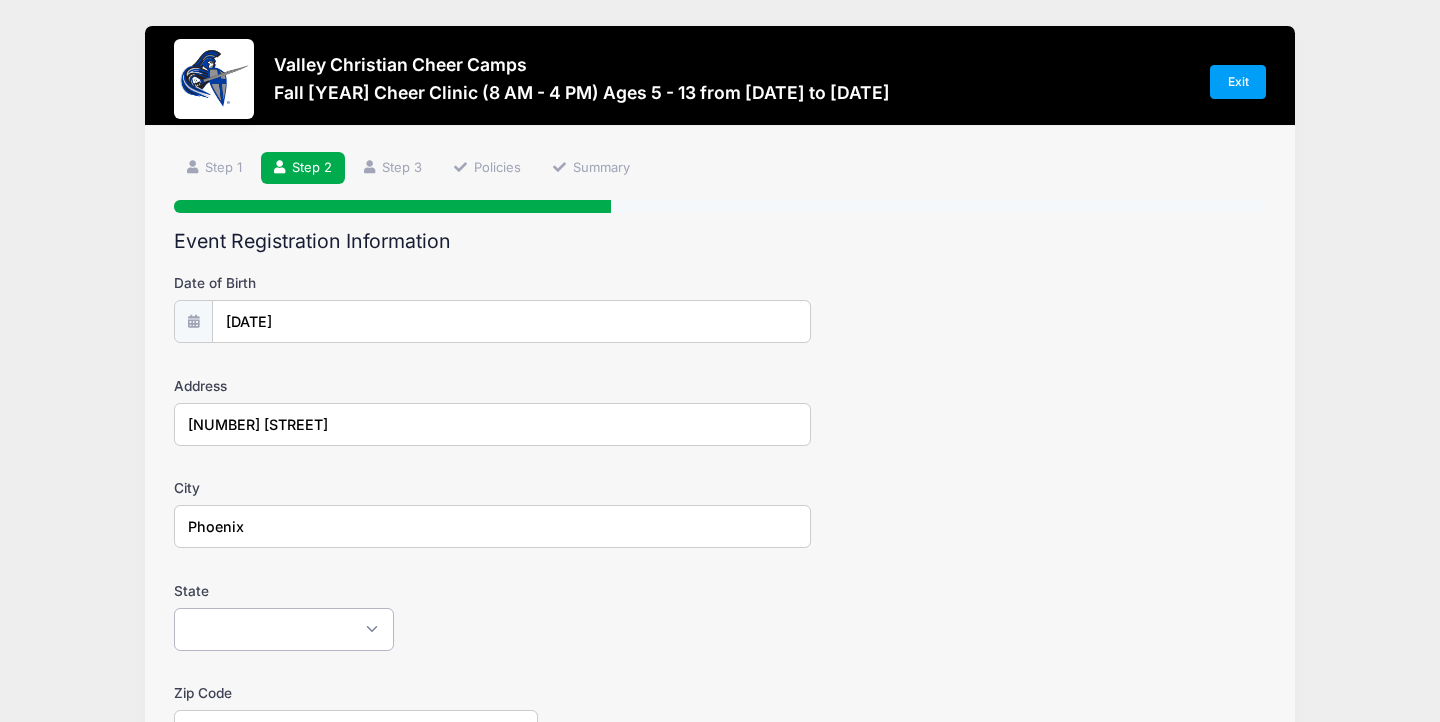 select on "AZ" 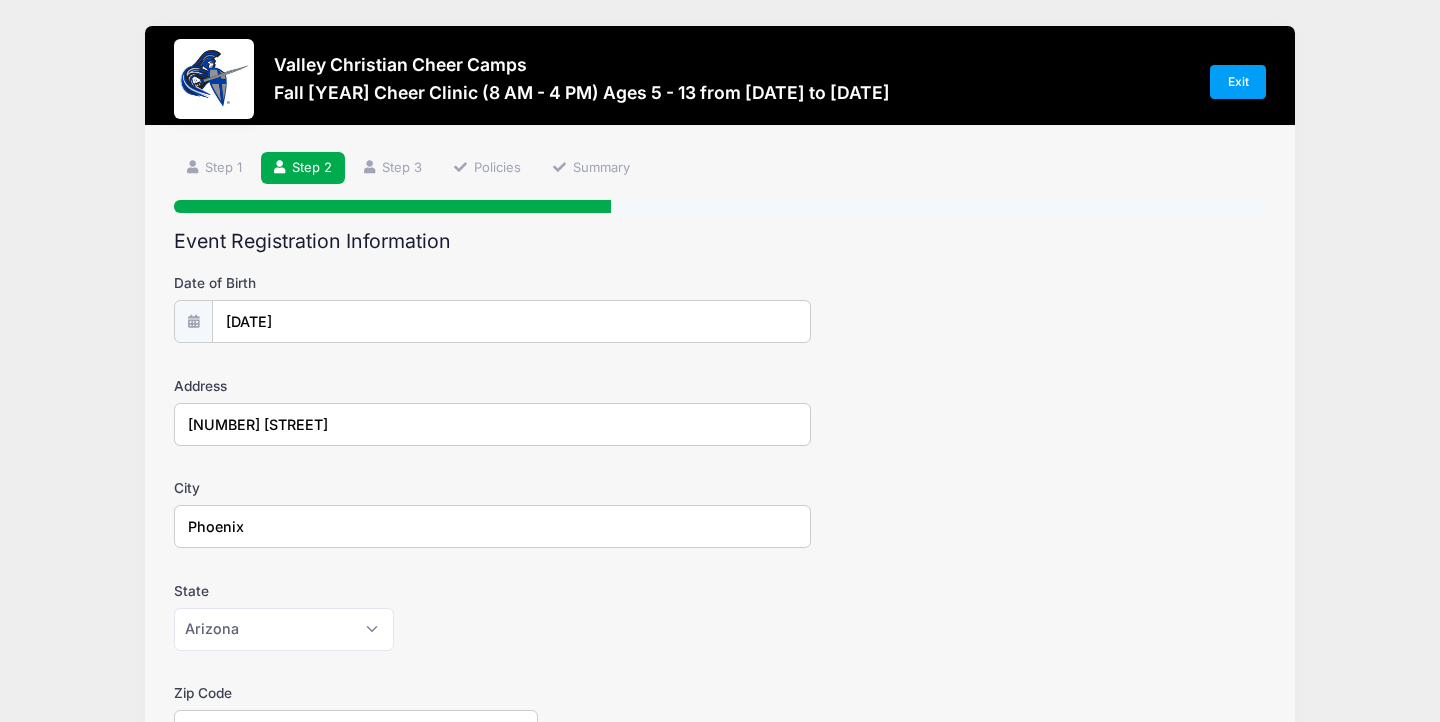 click on "Valley Christian Cheer Camps
Fall [YEAR] Cheer Clinic (8 AM - 4 PM) Ages 5 - 13 from [DATE] to [DATE]
Exit
Step  2 /7
Step 1
Step 2
Step 3
Policies
Summary" at bounding box center [720, 656] 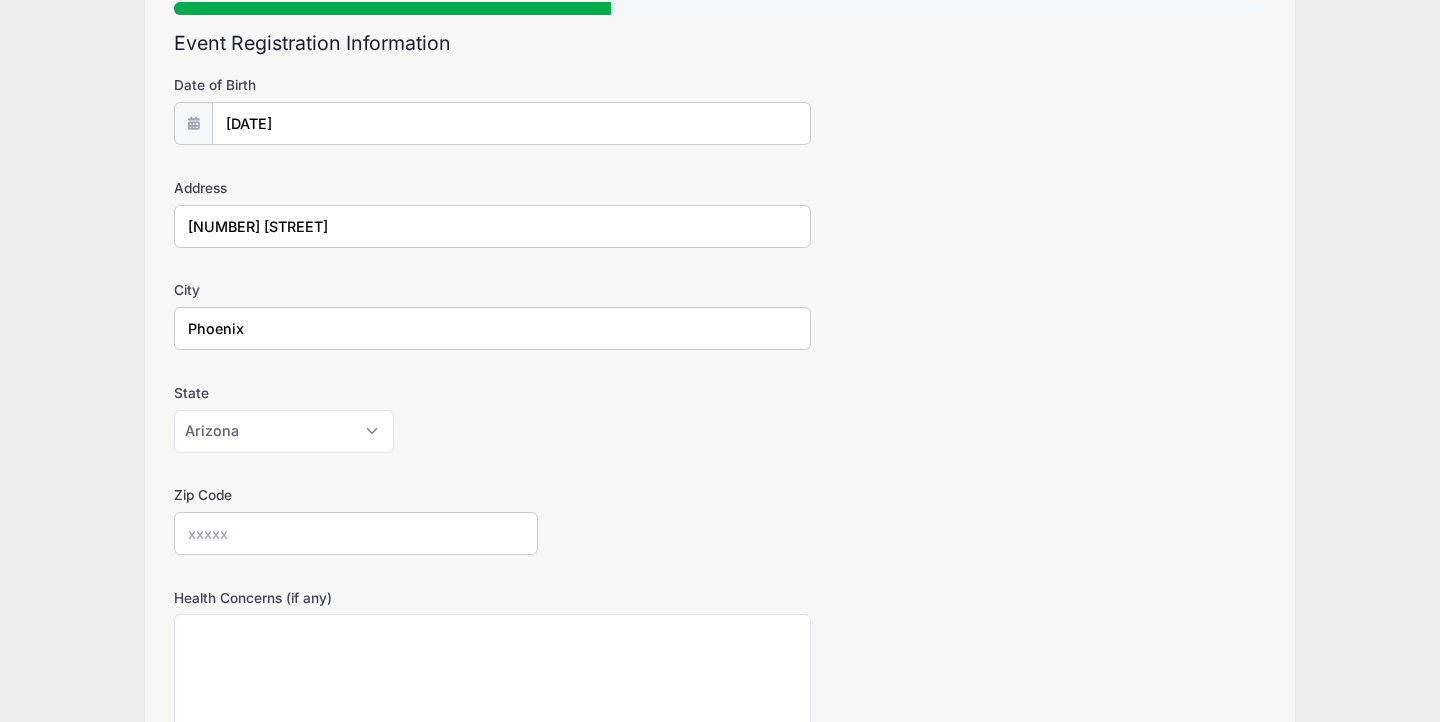 scroll, scrollTop: 401, scrollLeft: 0, axis: vertical 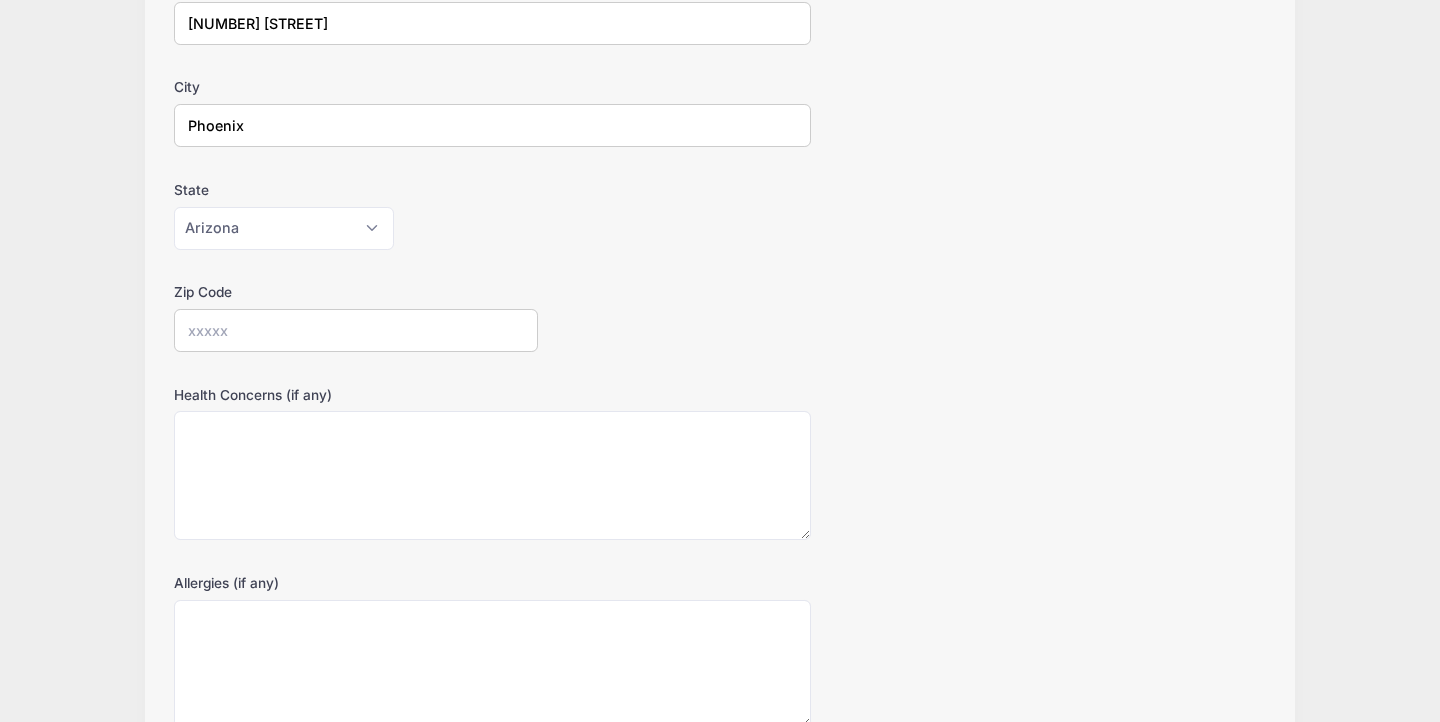 click on "Zip Code" at bounding box center [356, 330] 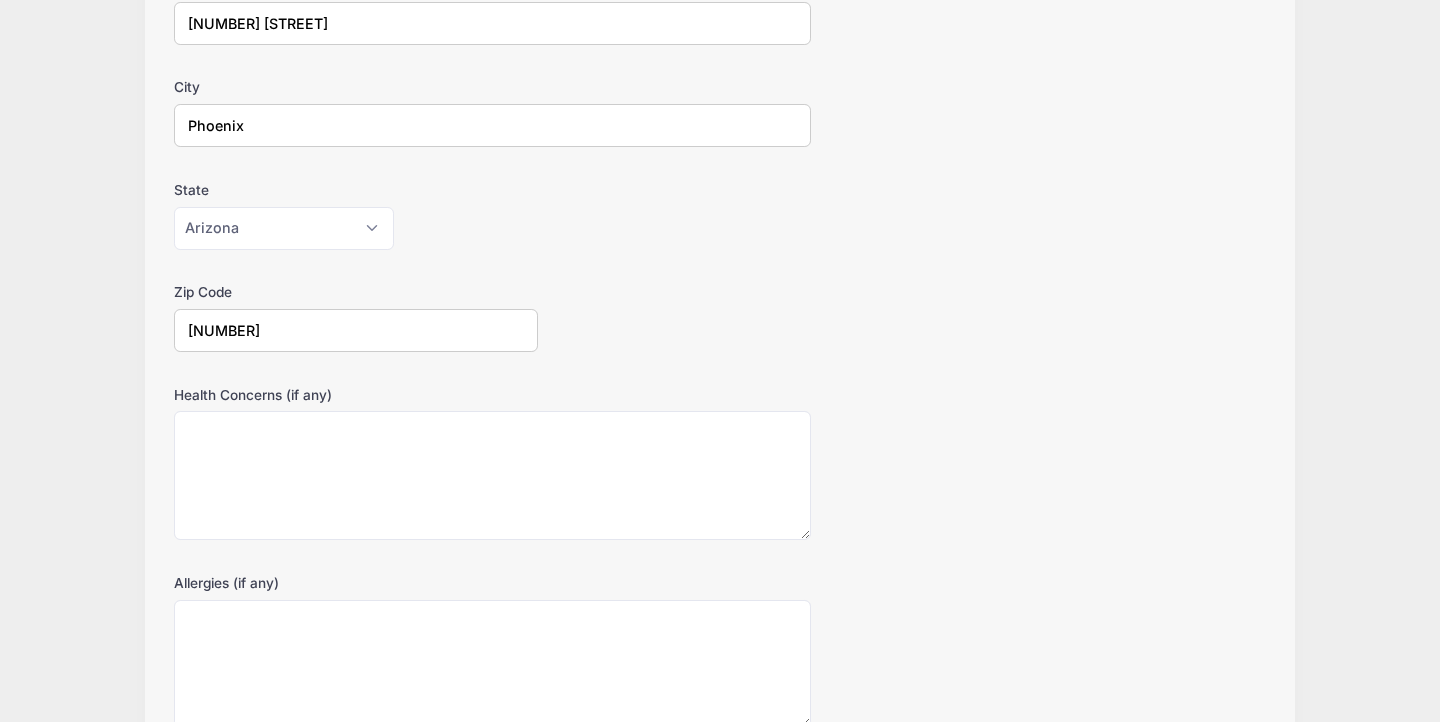 type on "[NUMBER]" 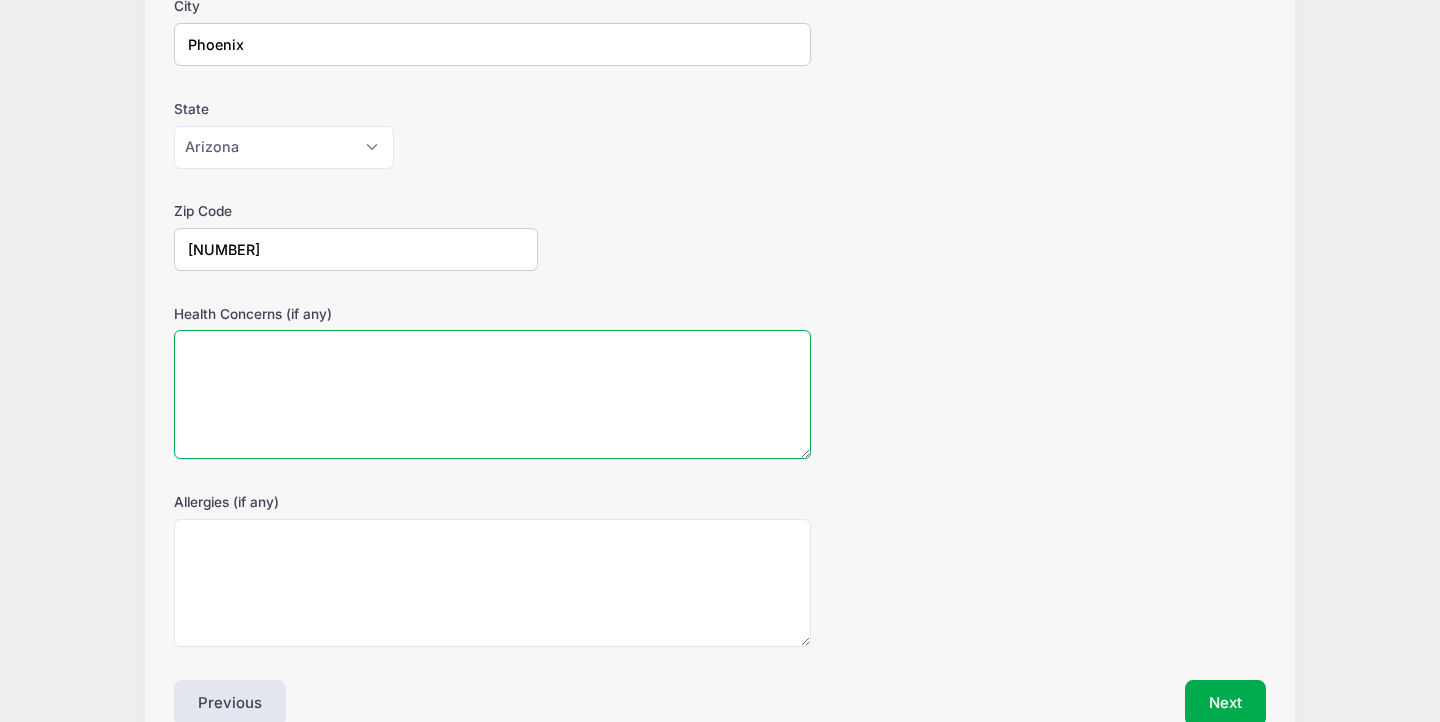 scroll, scrollTop: 487, scrollLeft: 0, axis: vertical 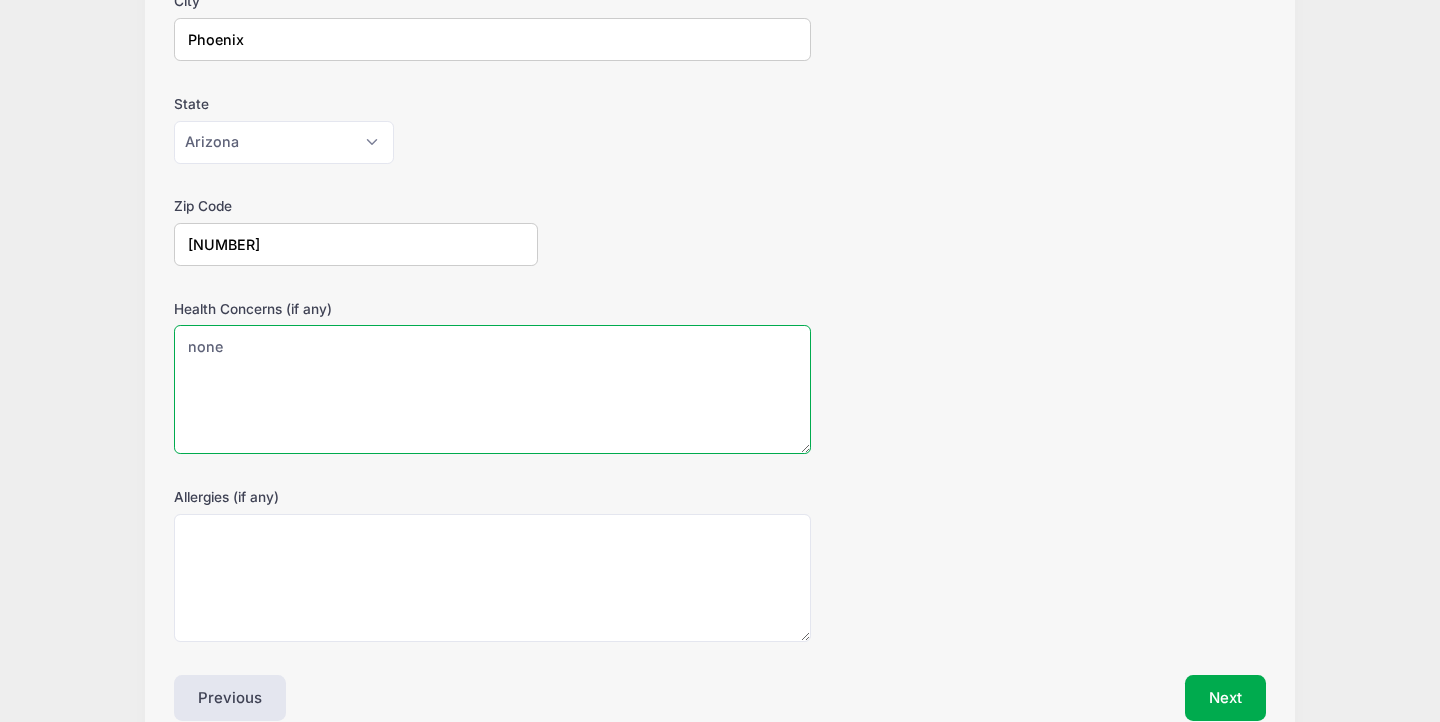 type on "none" 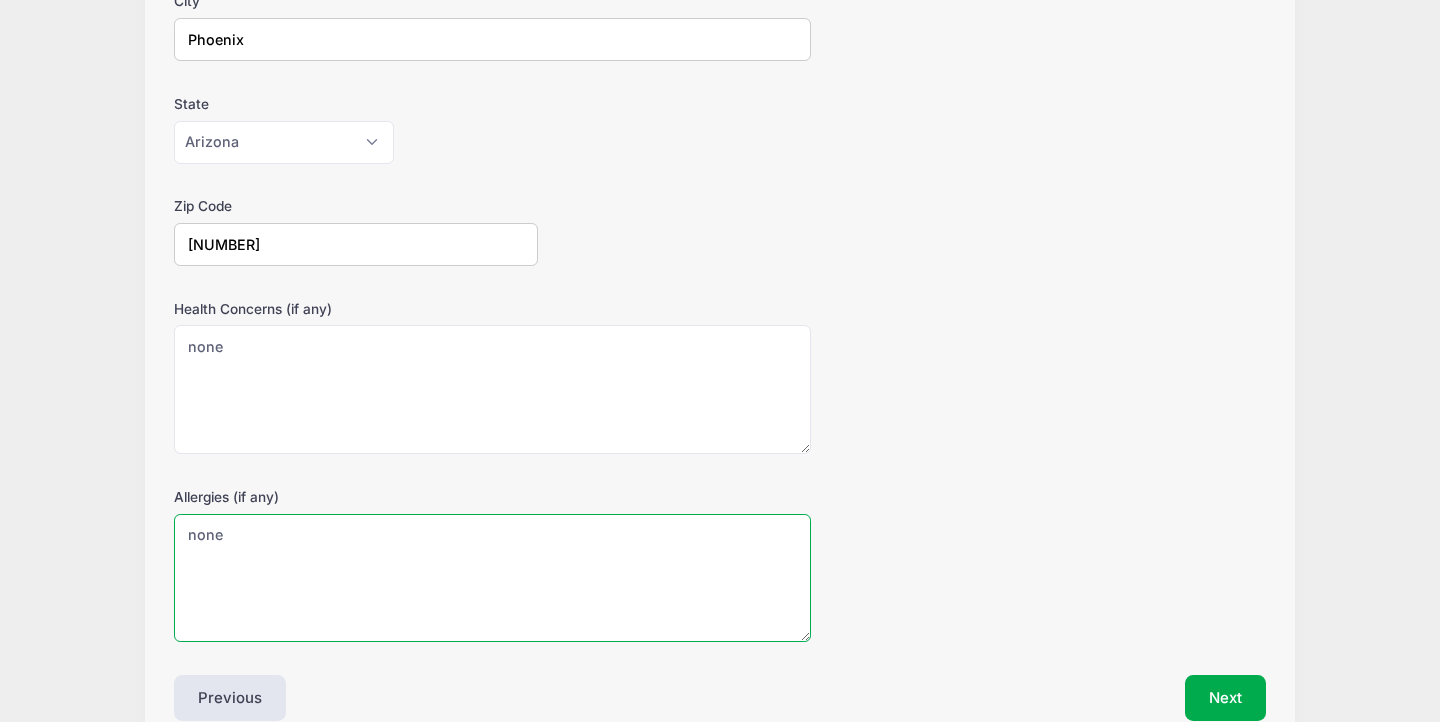 type on "none" 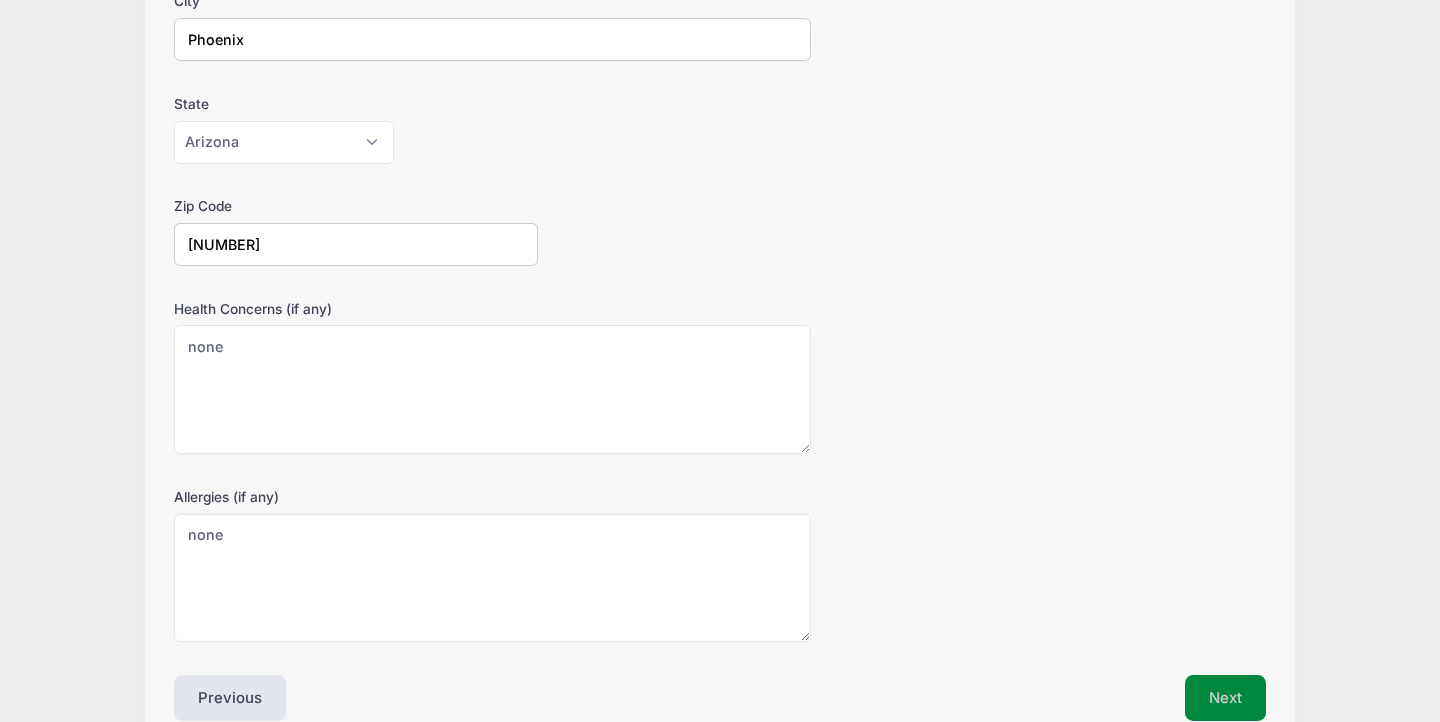 type 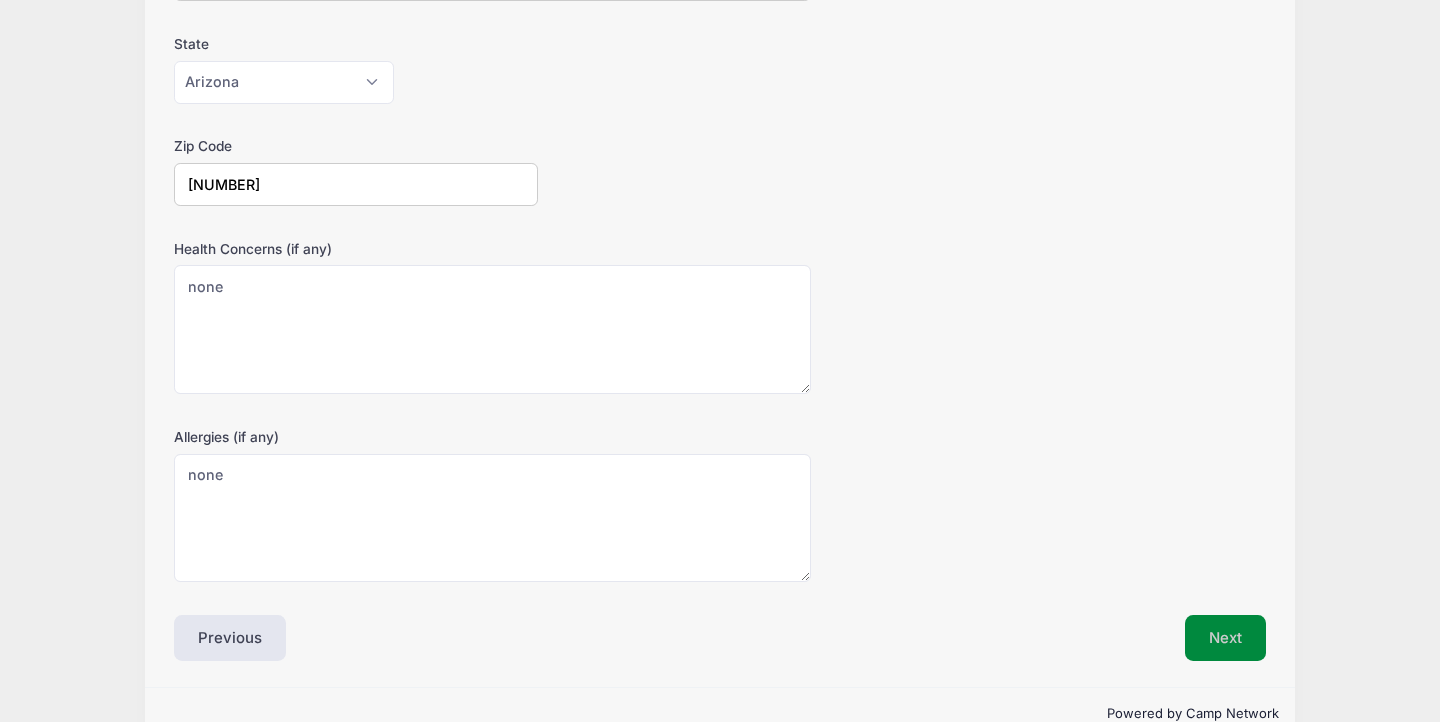 click on "Next" at bounding box center (1225, 638) 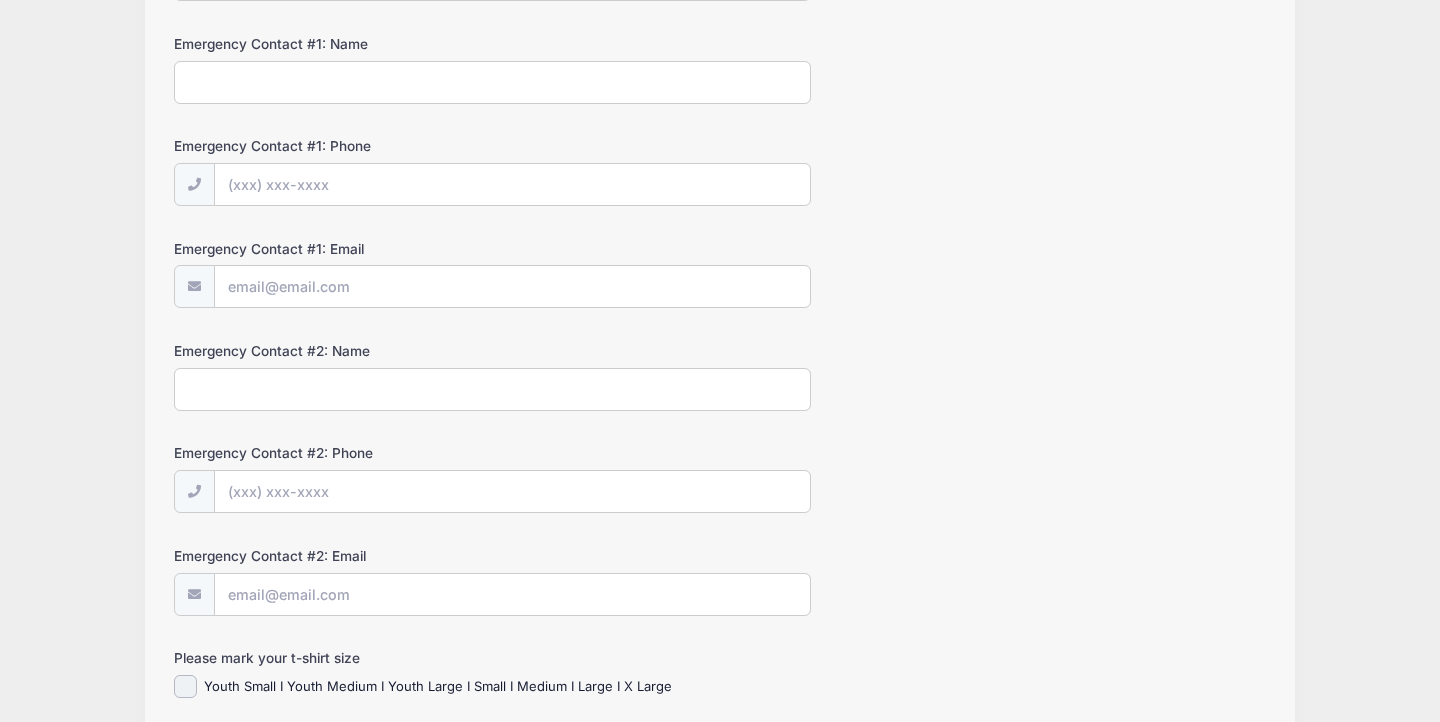 scroll, scrollTop: 280, scrollLeft: 0, axis: vertical 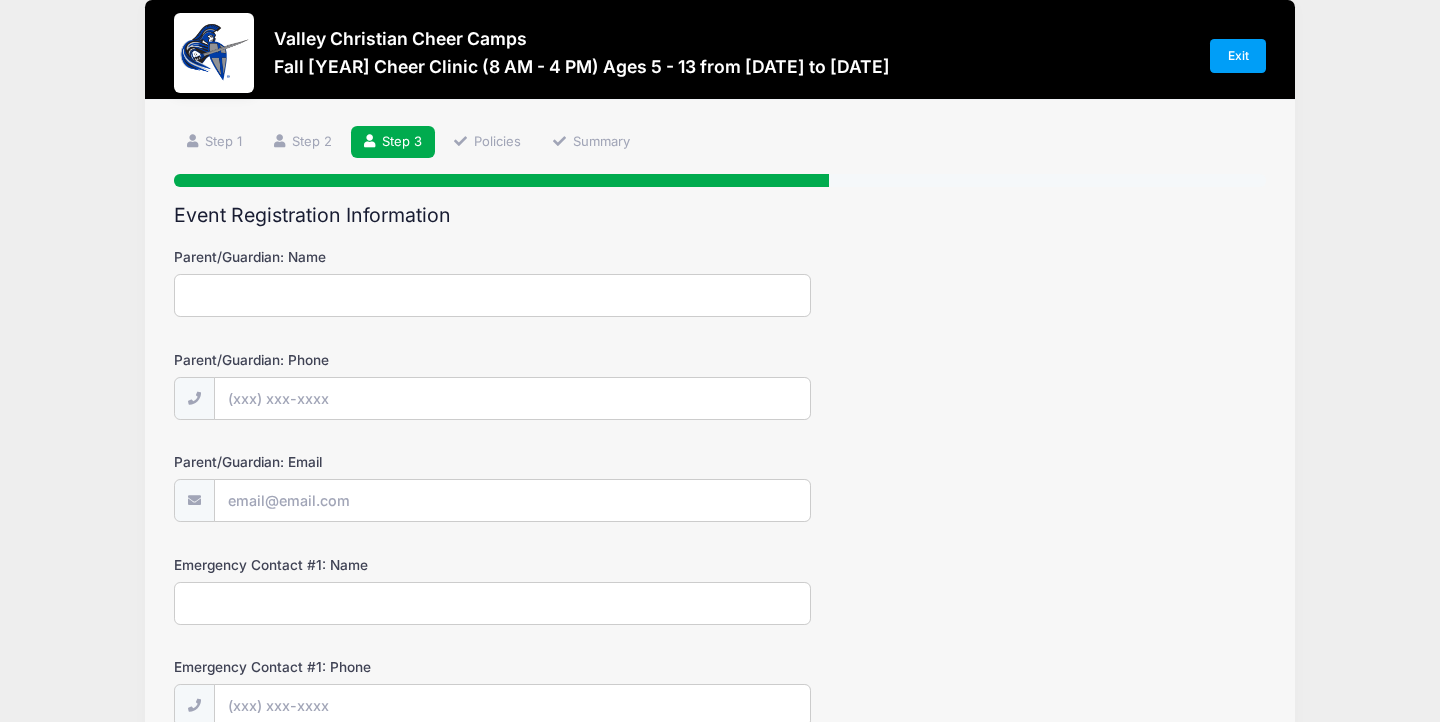 click on "Parent/Guardian: Name
Parent/Guardian: Phone
Parent/Guardian: Email
Emergency Contact #1: Name" at bounding box center (720, 733) 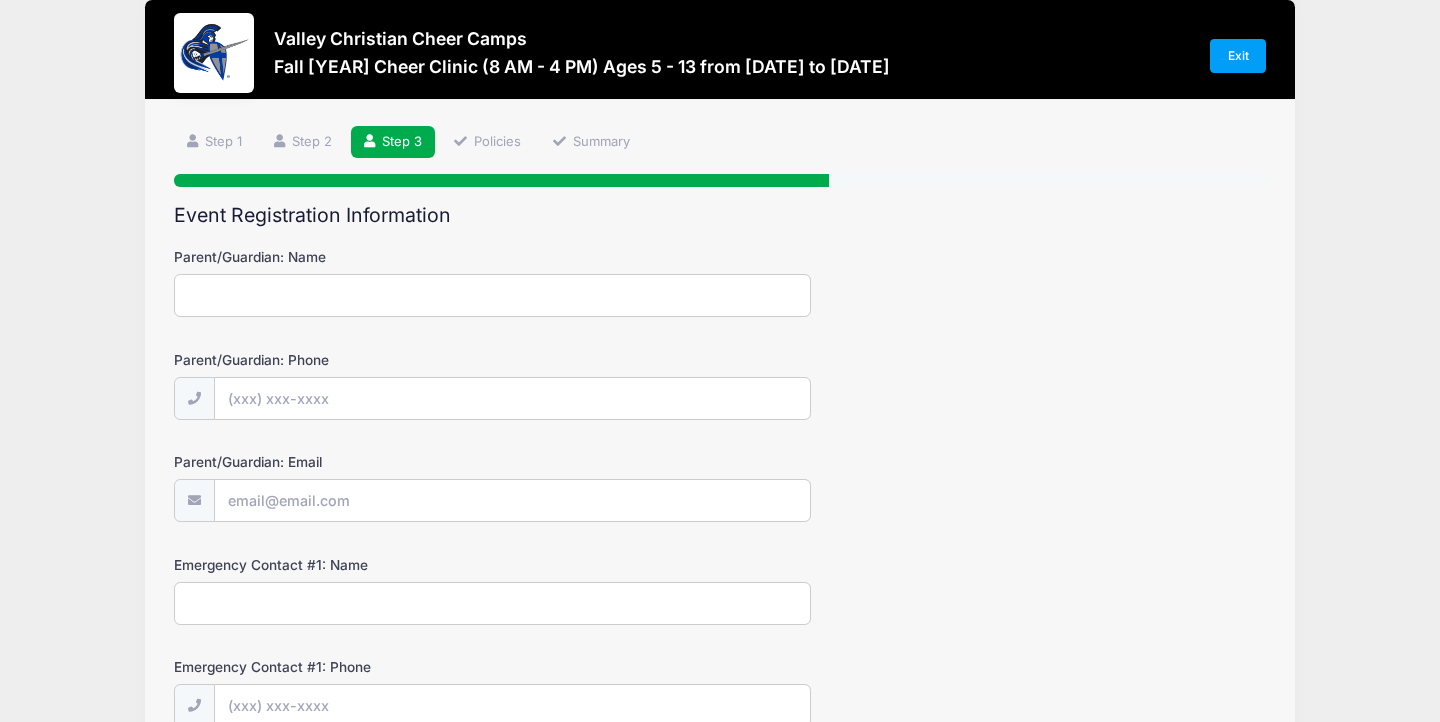 click on "Parent/Guardian: Name" at bounding box center (492, 295) 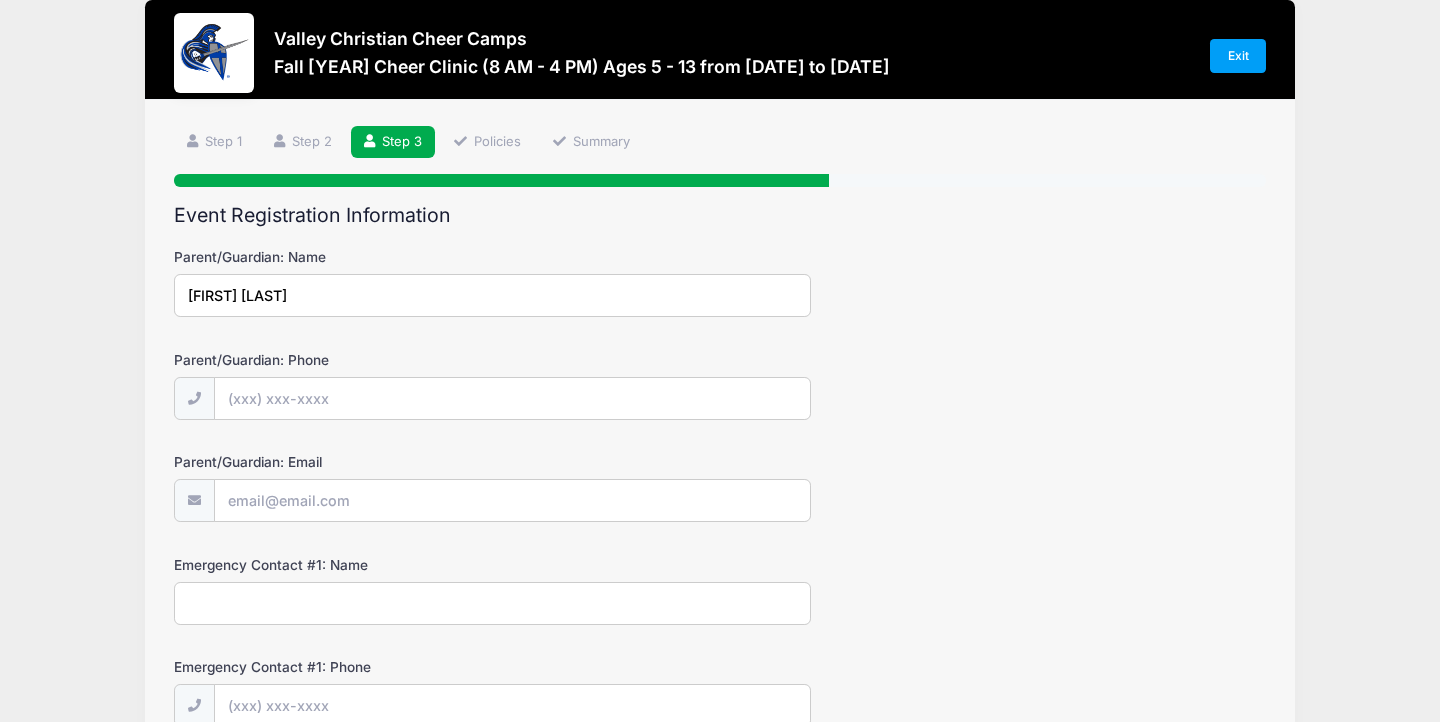 type on "[FIRST] [LAST]" 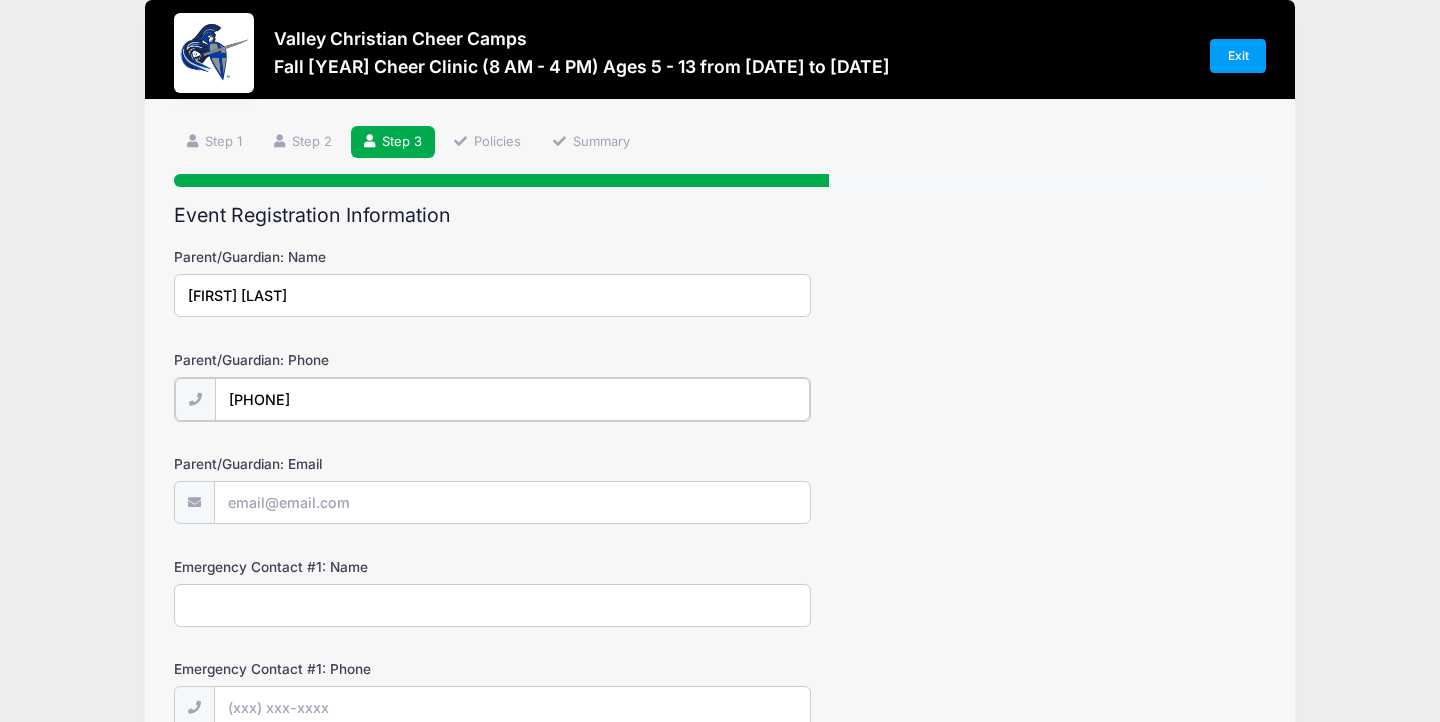 type on "[PHONE]" 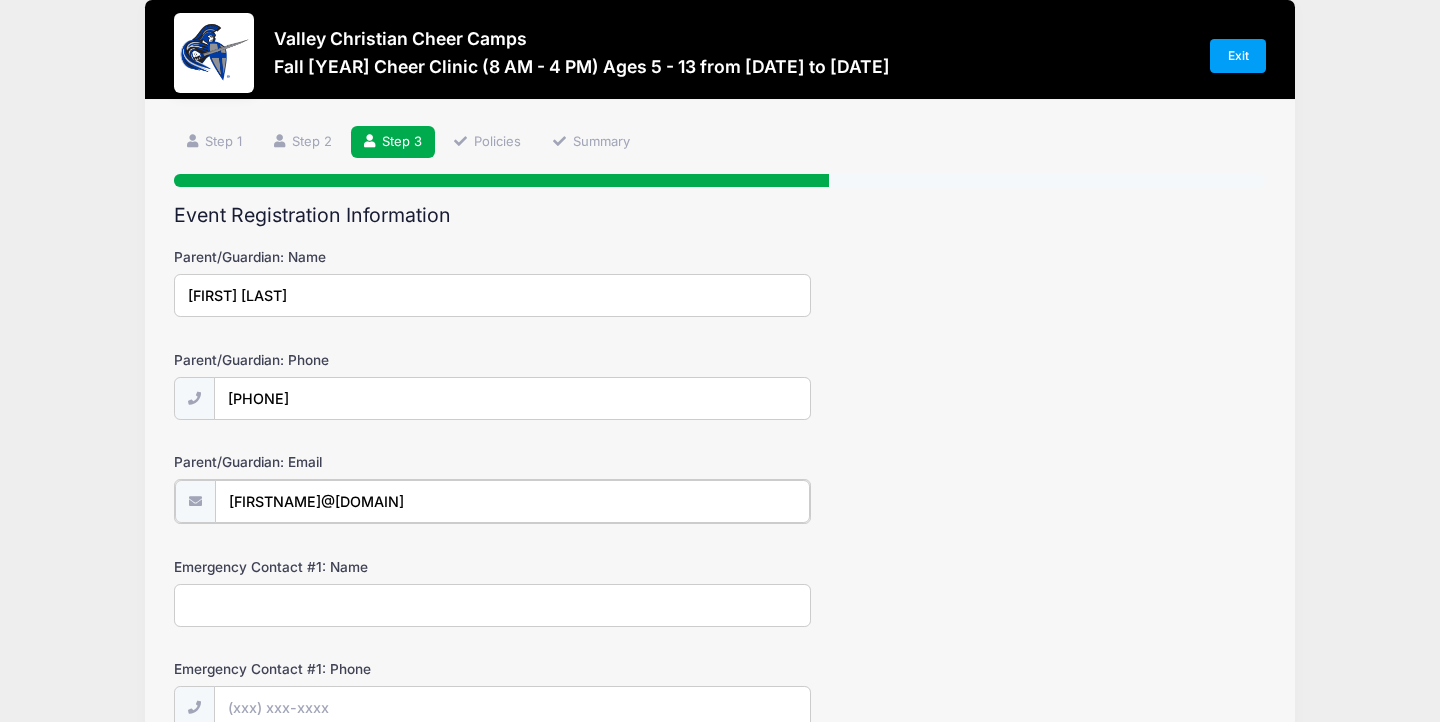 type on "[FIRSTNAME]@[DOMAIN]" 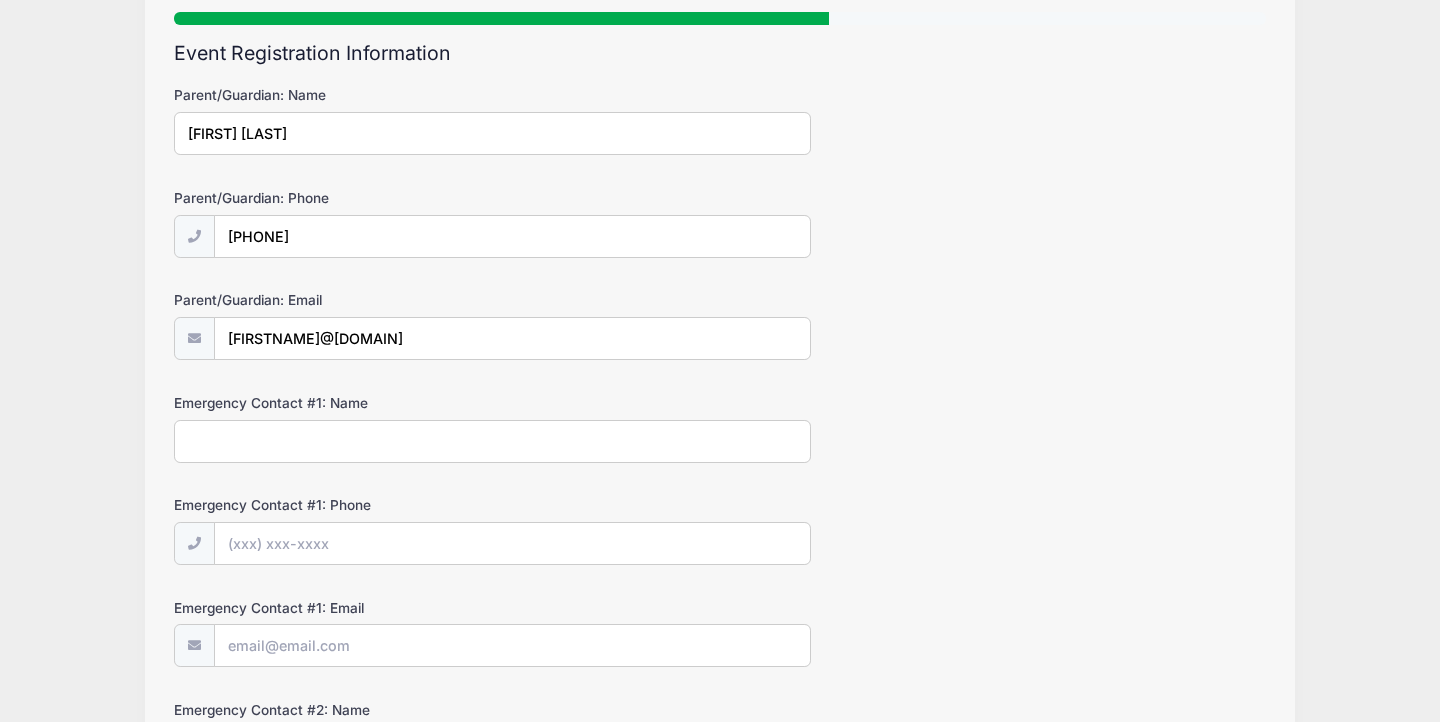 scroll, scrollTop: 190, scrollLeft: 0, axis: vertical 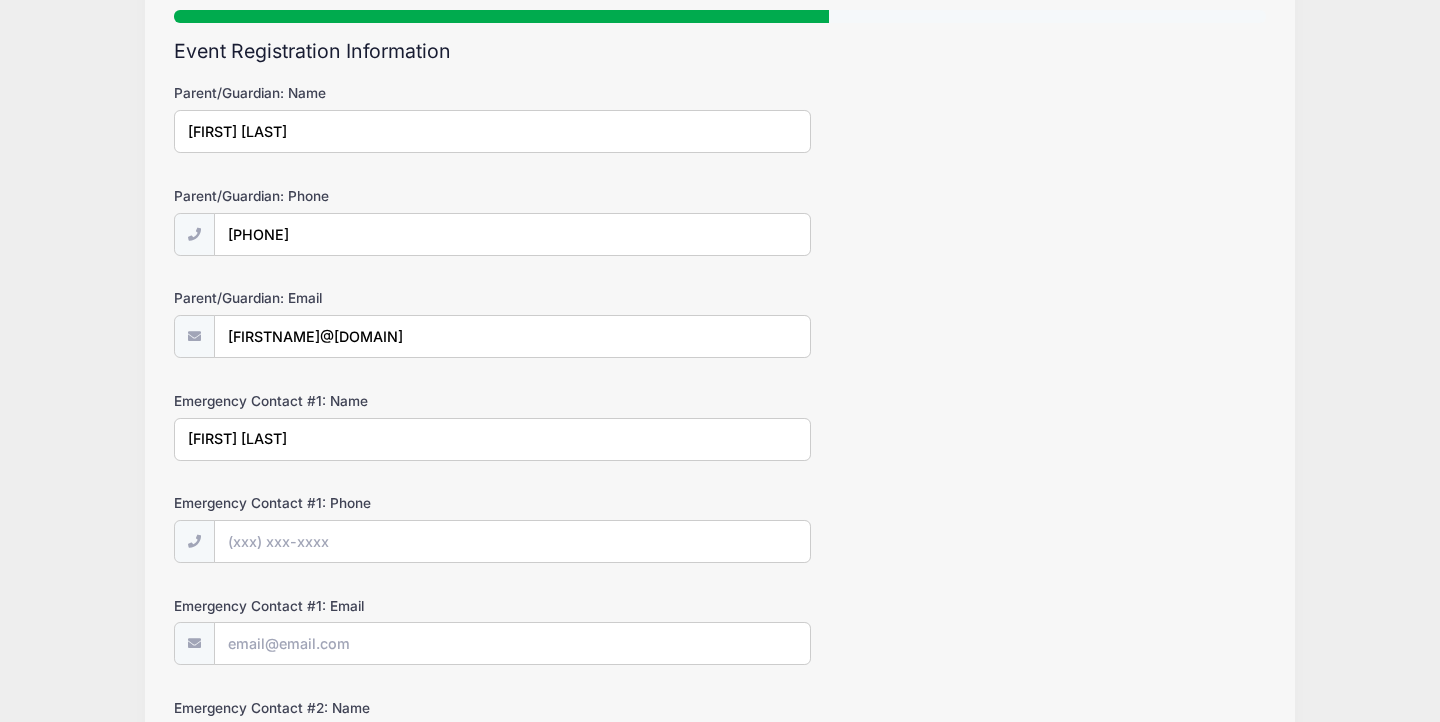 type on "[FIRST] [LAST]" 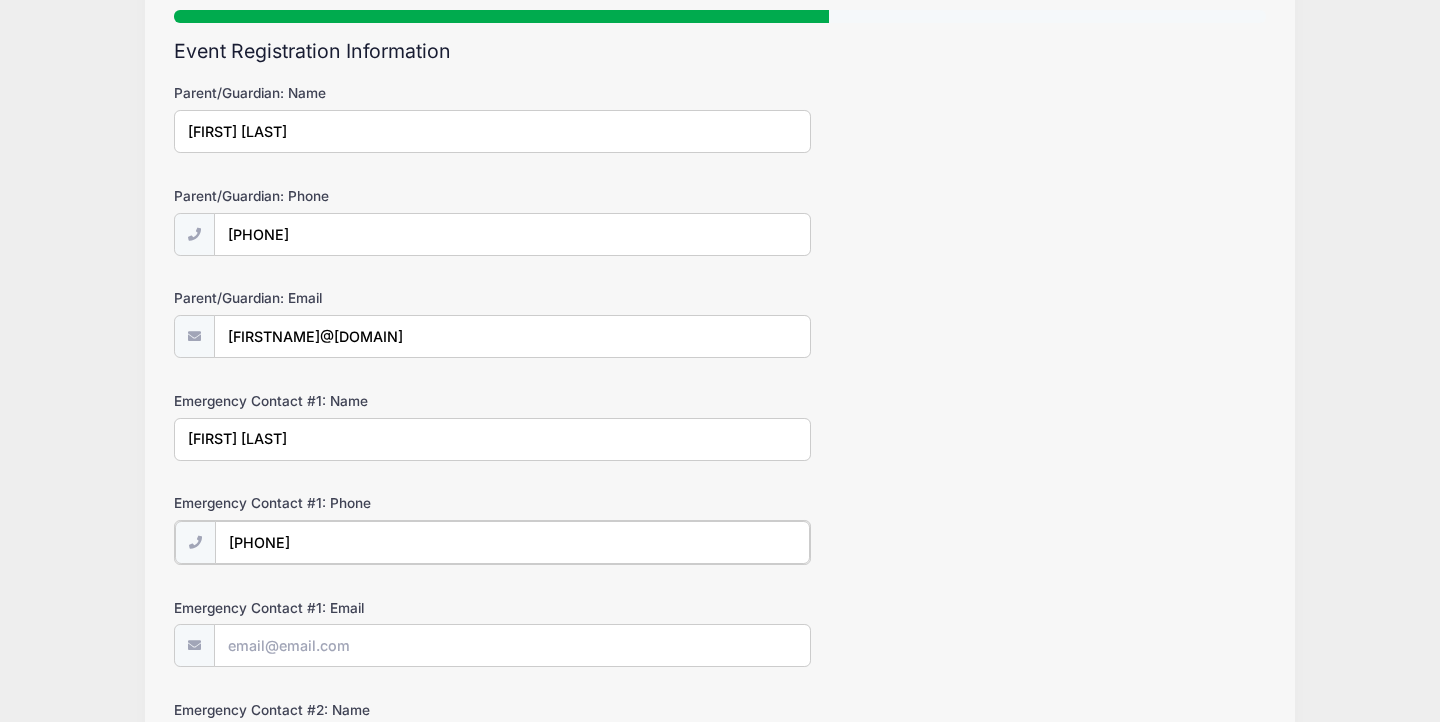 type on "[PHONE]" 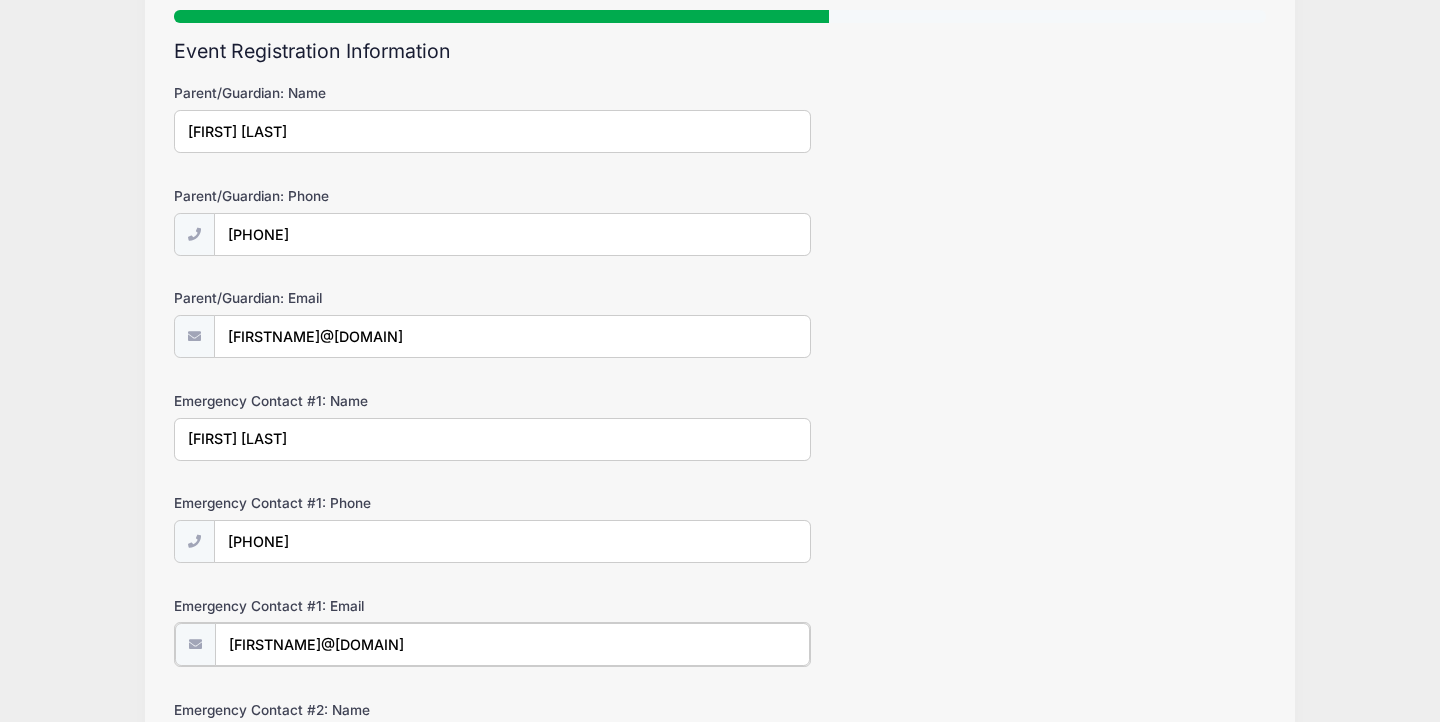 type on "[FIRSTNAME]@[DOMAIN]" 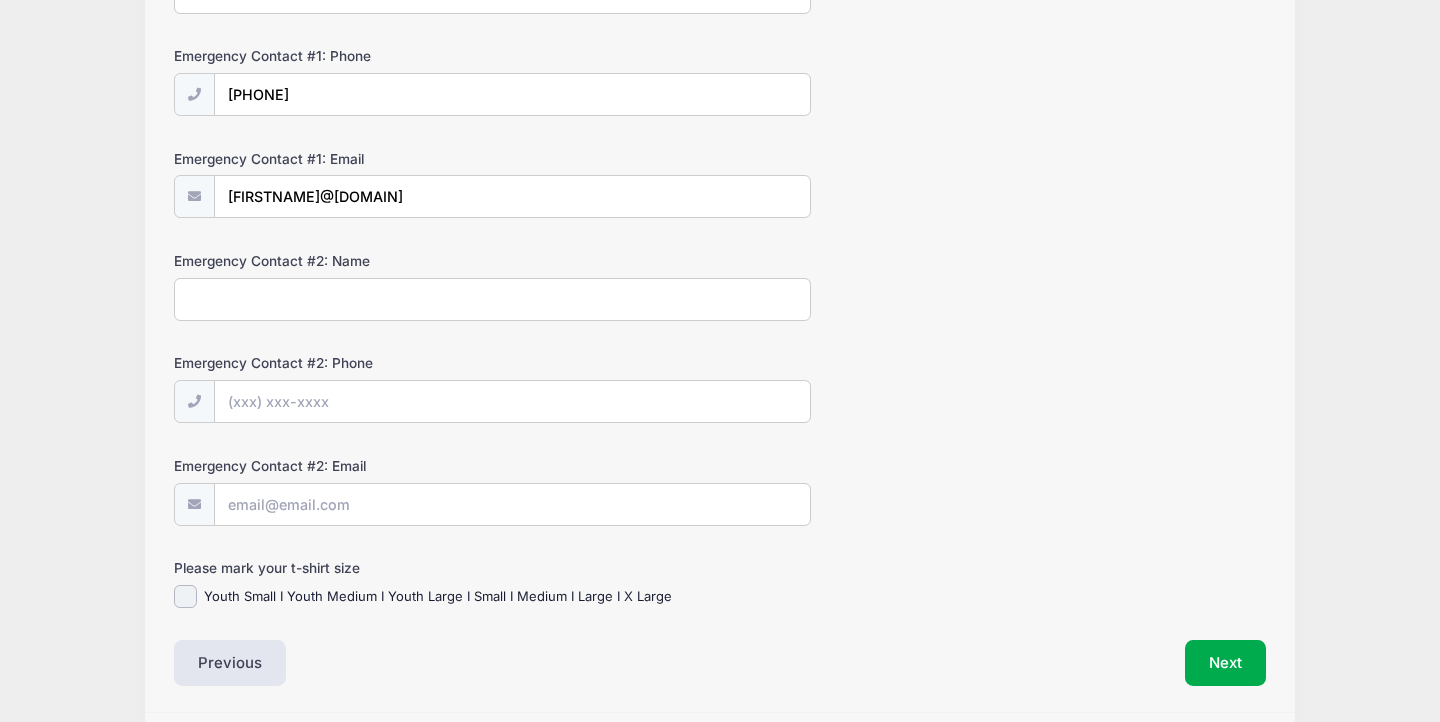scroll, scrollTop: 641, scrollLeft: 0, axis: vertical 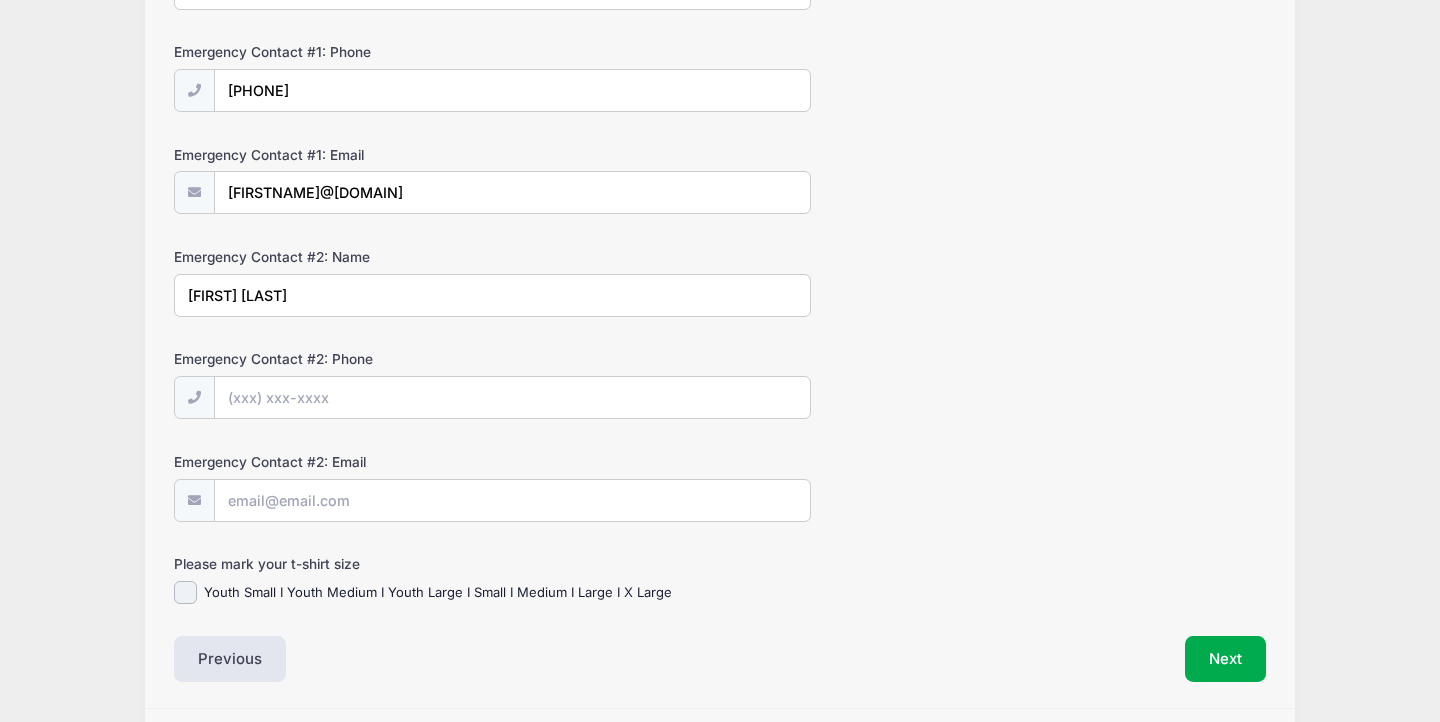 click on "[FIRST] [LAST]" at bounding box center [492, 295] 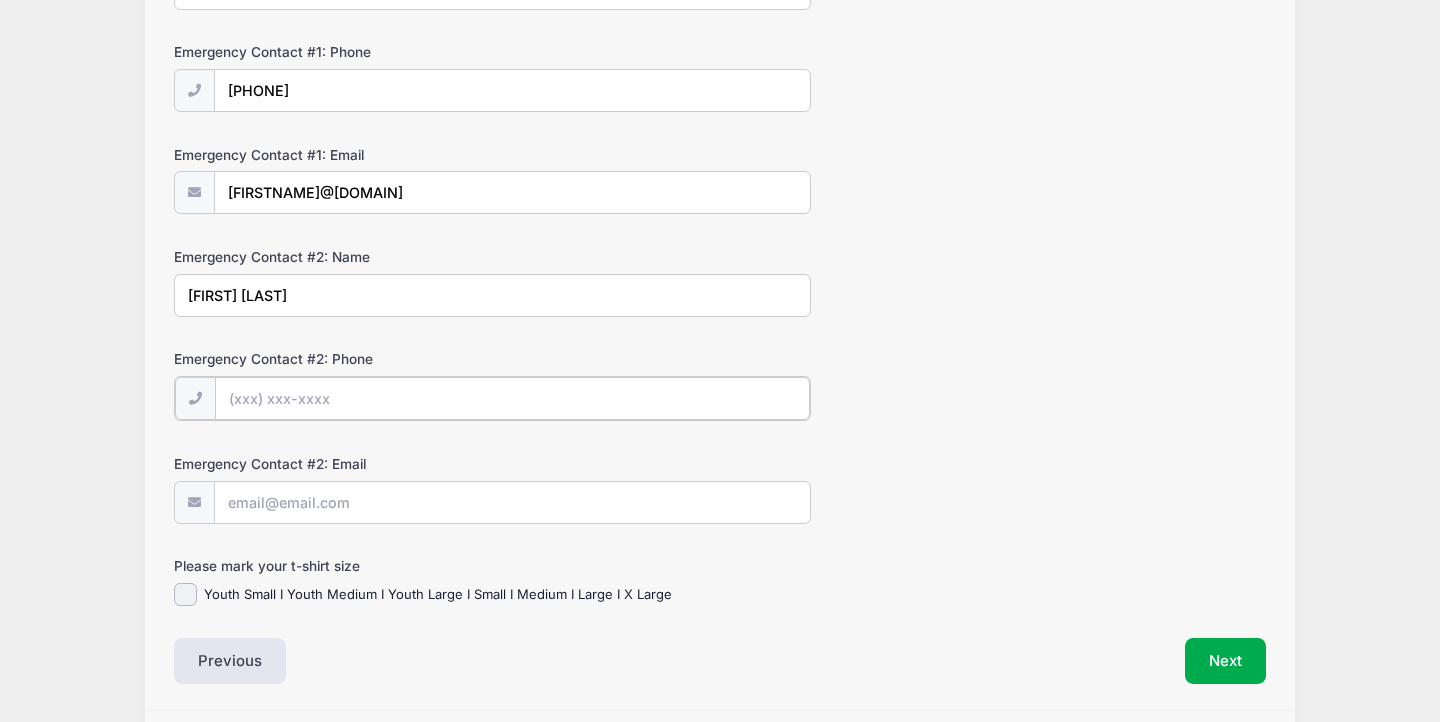 click on "Emergency Contact #2: Phone" at bounding box center (512, 398) 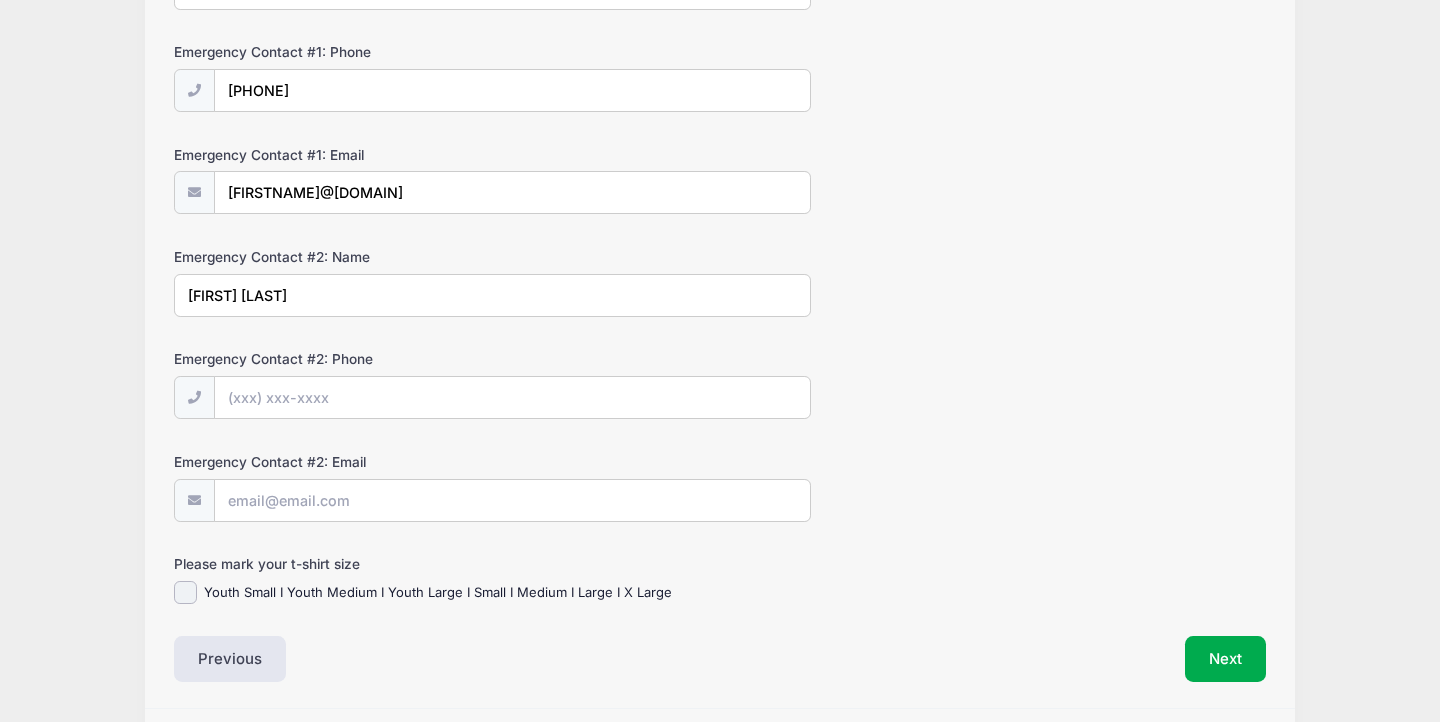 click on "[FIRST] [LAST]" at bounding box center (492, 295) 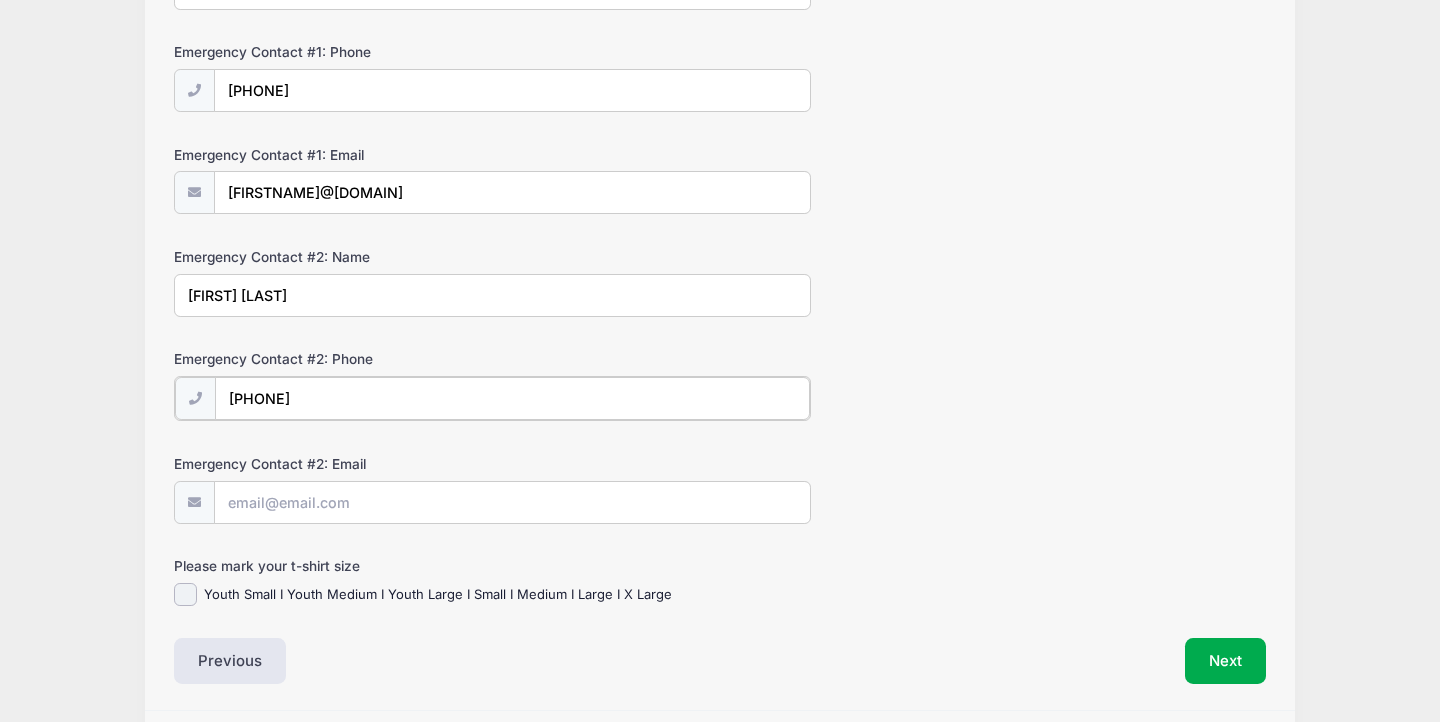 type on "[PHONE]" 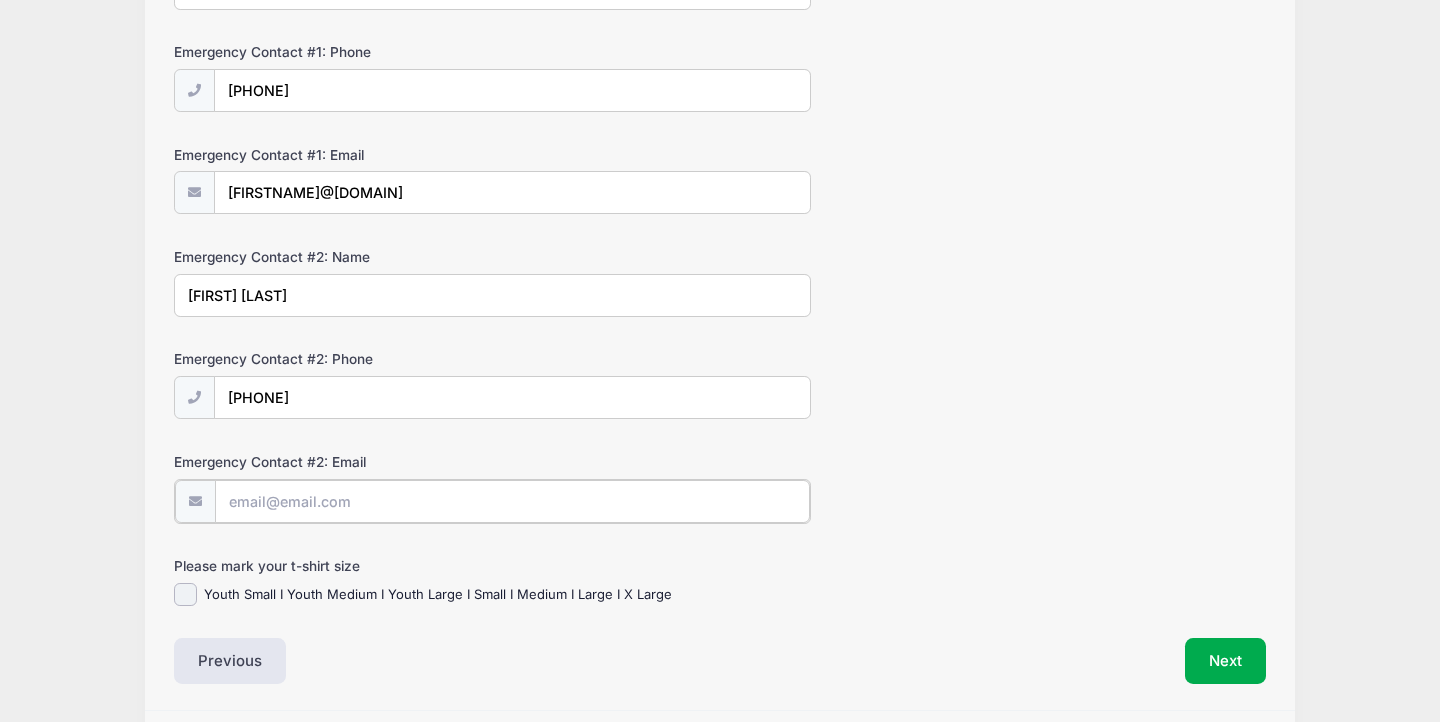 scroll, scrollTop: 647, scrollLeft: 0, axis: vertical 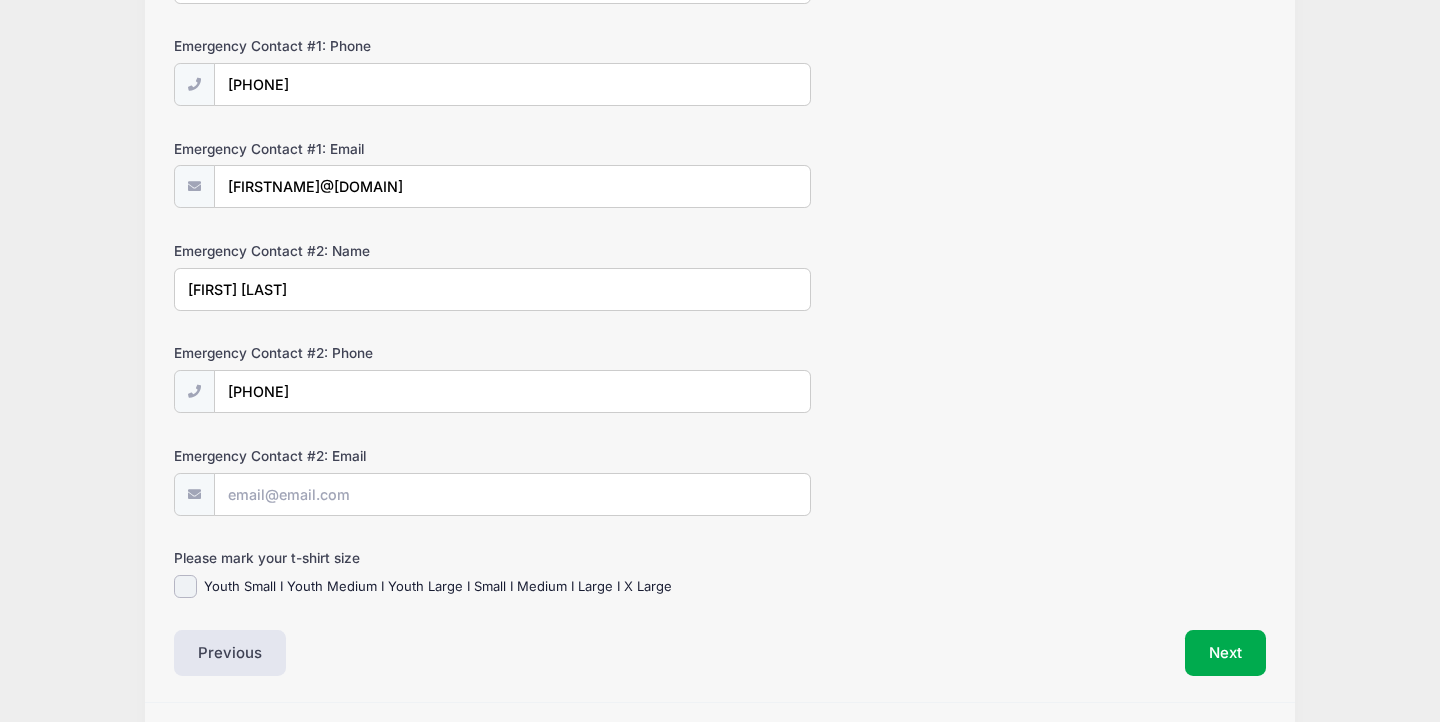 click on "Youth Small I Youth Medium I Youth Large I Small I Medium I Large I X Large" at bounding box center (438, 587) 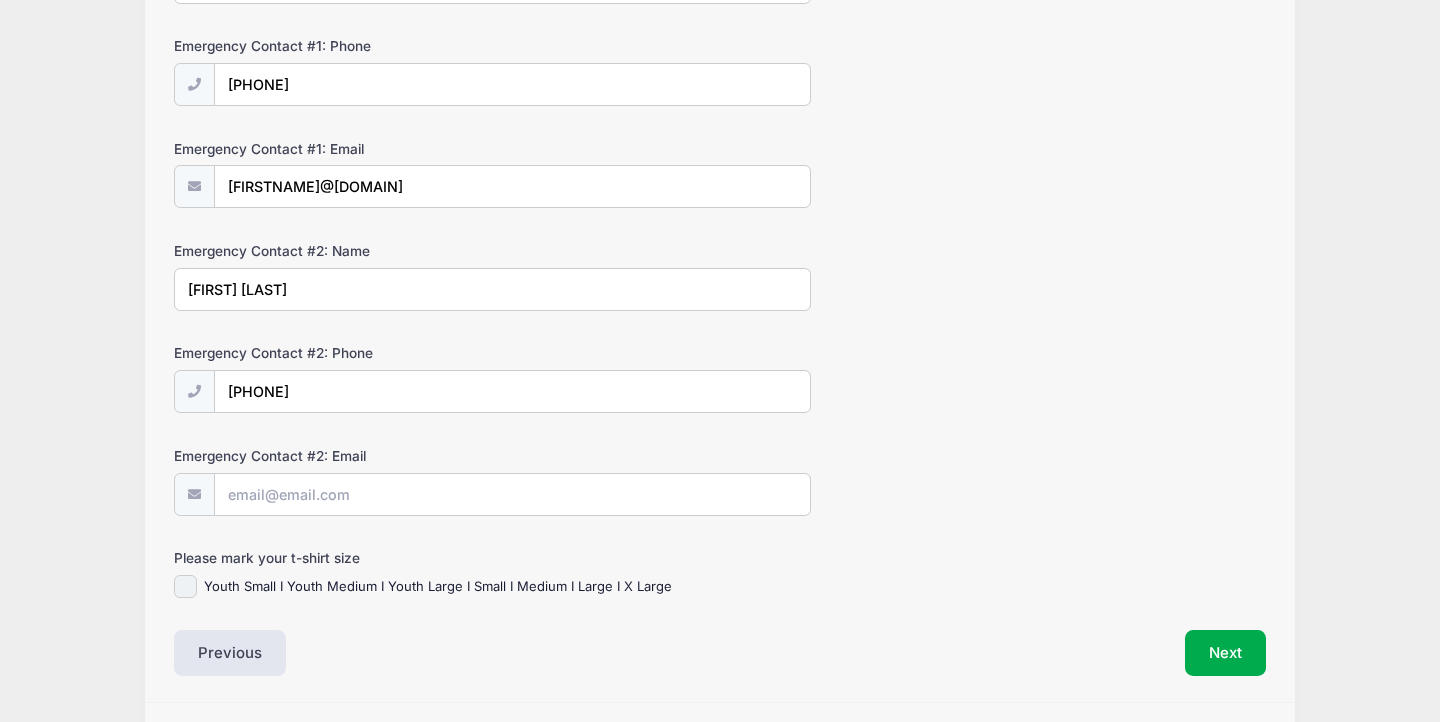 click on "Youth Small I Youth Medium I Youth Large I Small I Medium I Large I X Large" at bounding box center (185, 586) 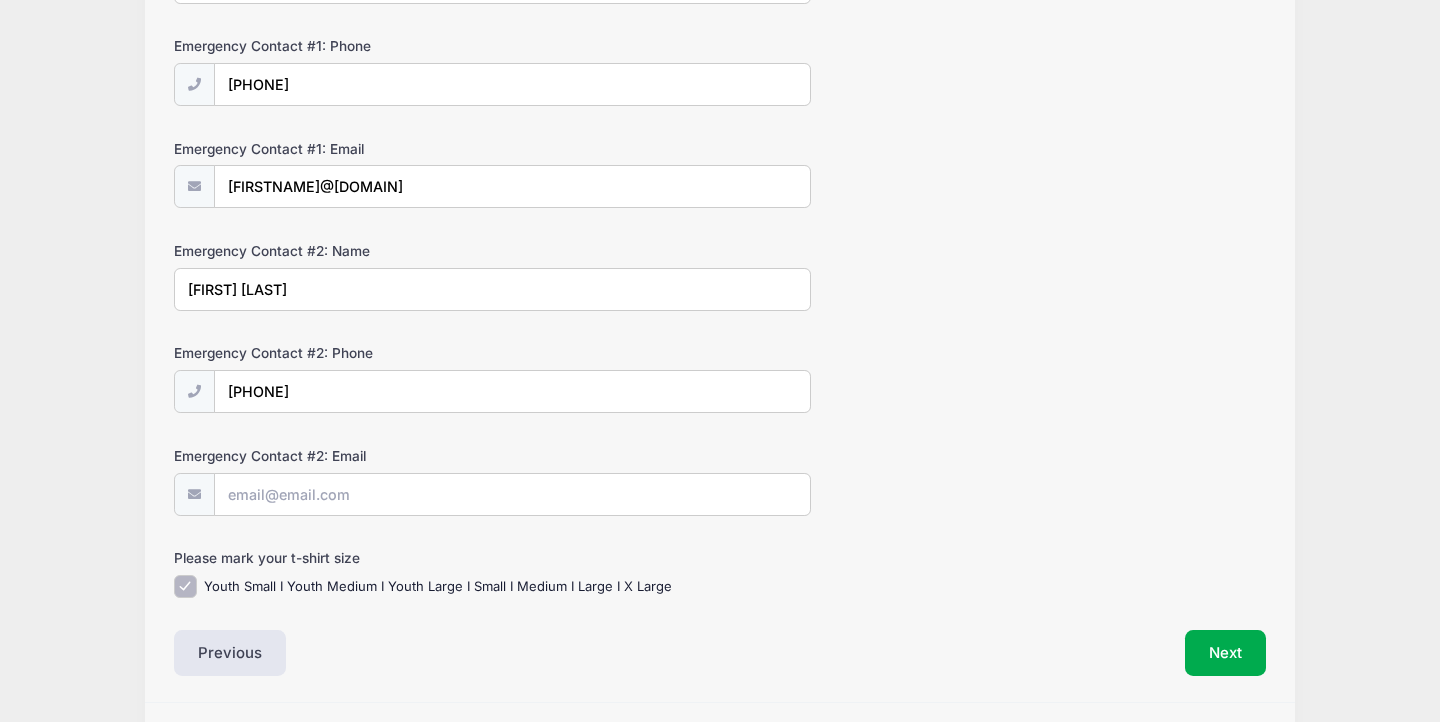 scroll, scrollTop: 705, scrollLeft: 0, axis: vertical 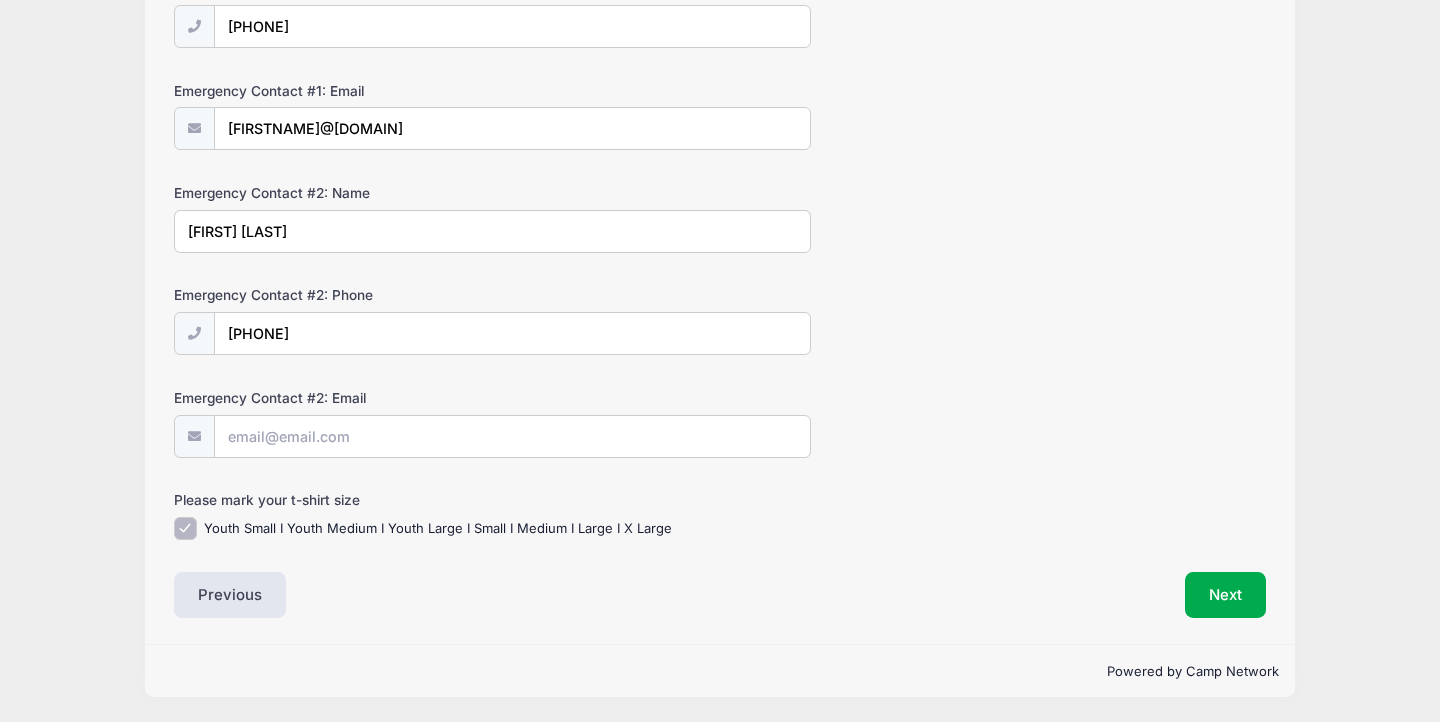 click on "Youth Small I Youth Medium I Youth Large I Small I Medium I Large I X Large" at bounding box center [185, 528] 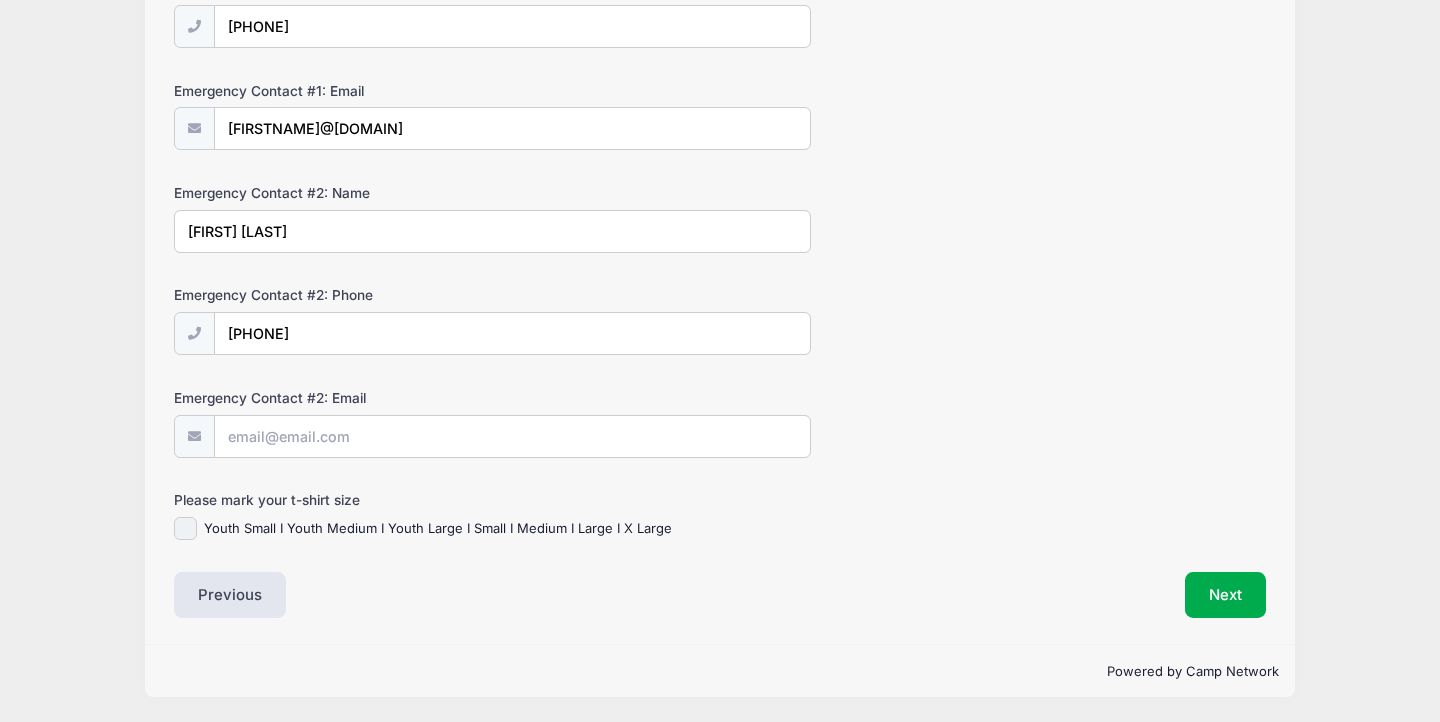 click on "Youth Small I Youth Medium I Youth Large I Small I Medium I Large I X Large" at bounding box center (185, 528) 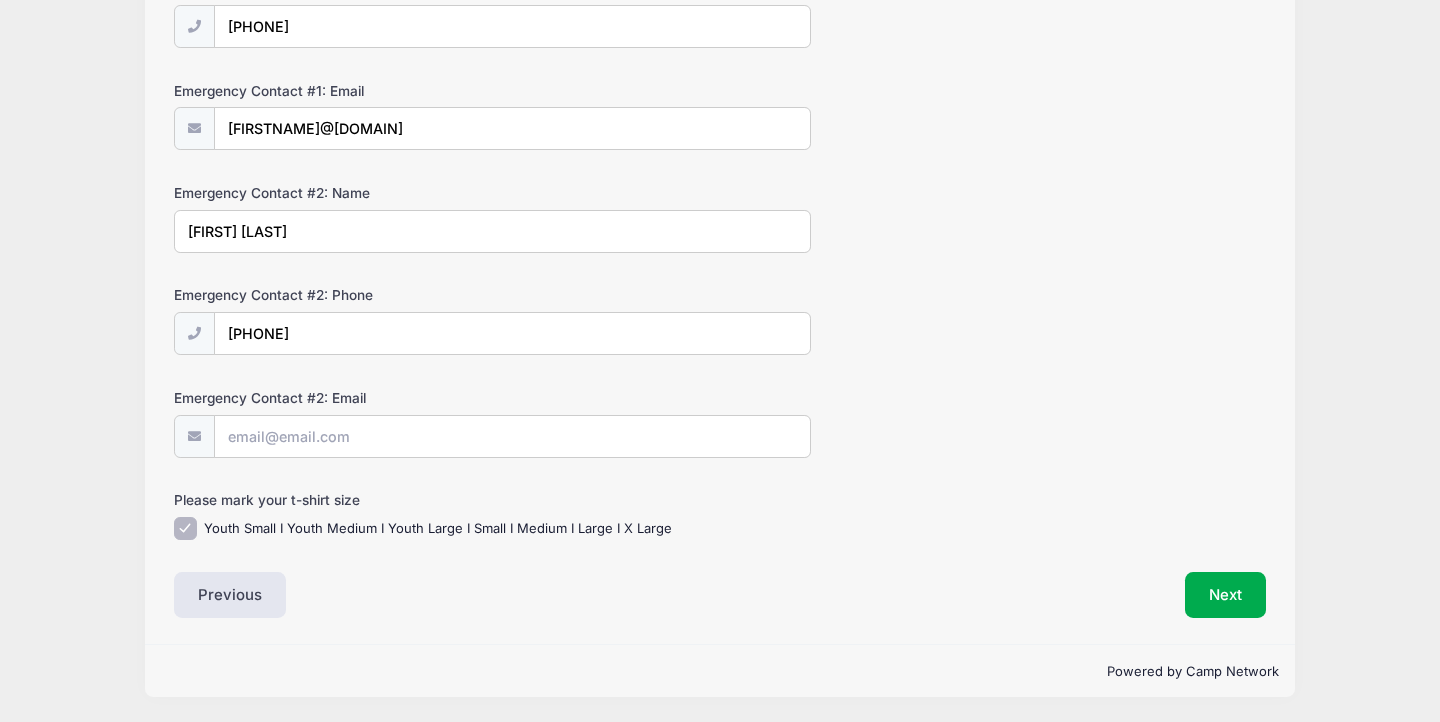 click on "Youth Small I Youth Medium I Youth Large I Small I Medium I Large I X Large" at bounding box center (438, 529) 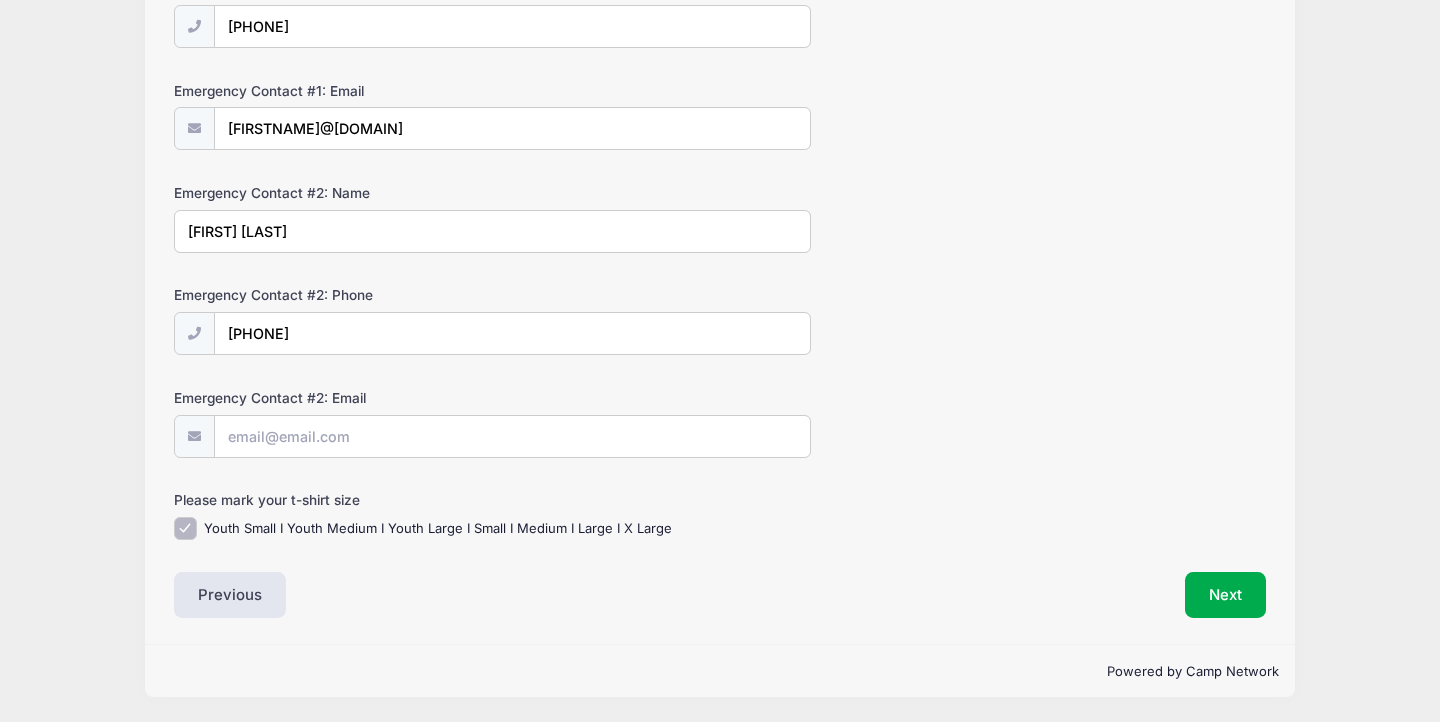 click on "Youth Small I Youth Medium I Youth Large I Small I Medium I Large I X Large" at bounding box center (185, 528) 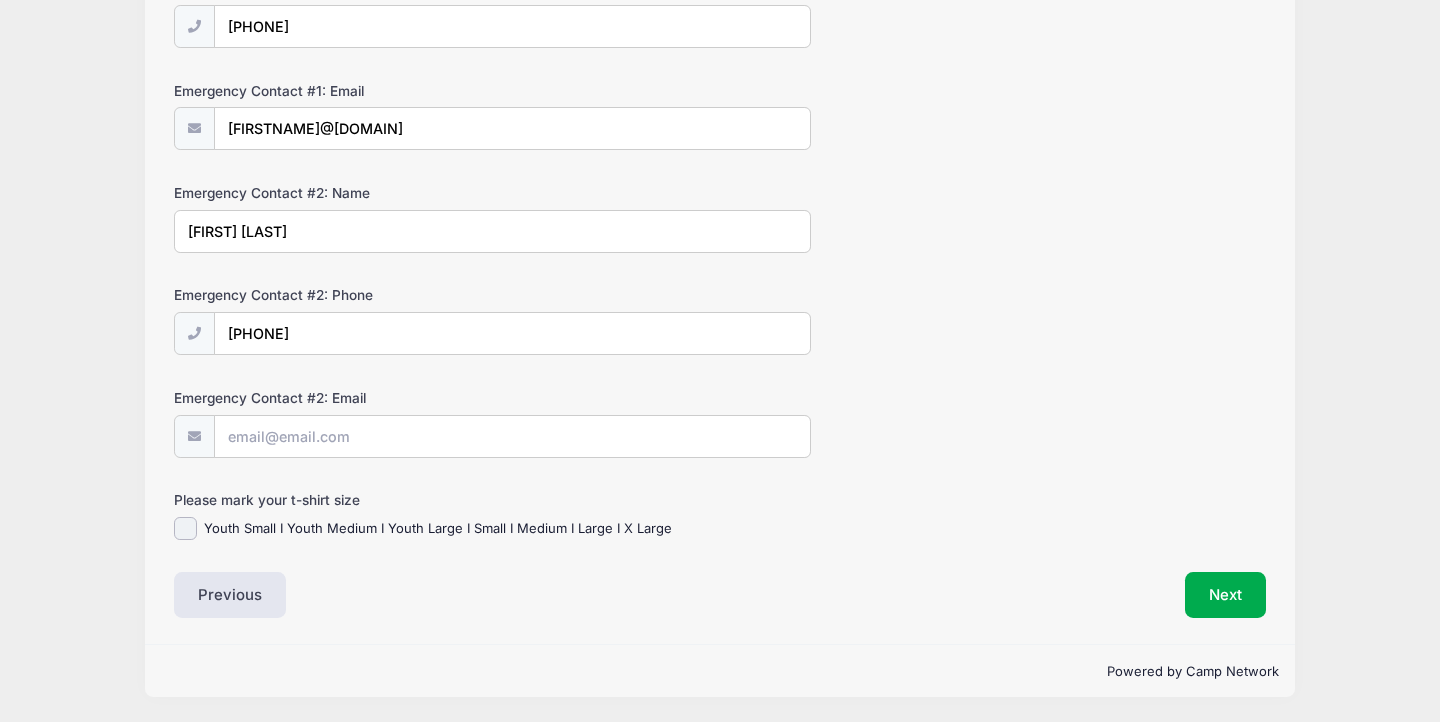 click on "Youth Small I Youth Medium I Youth Large I Small I Medium I Large I X Large" at bounding box center [438, 529] 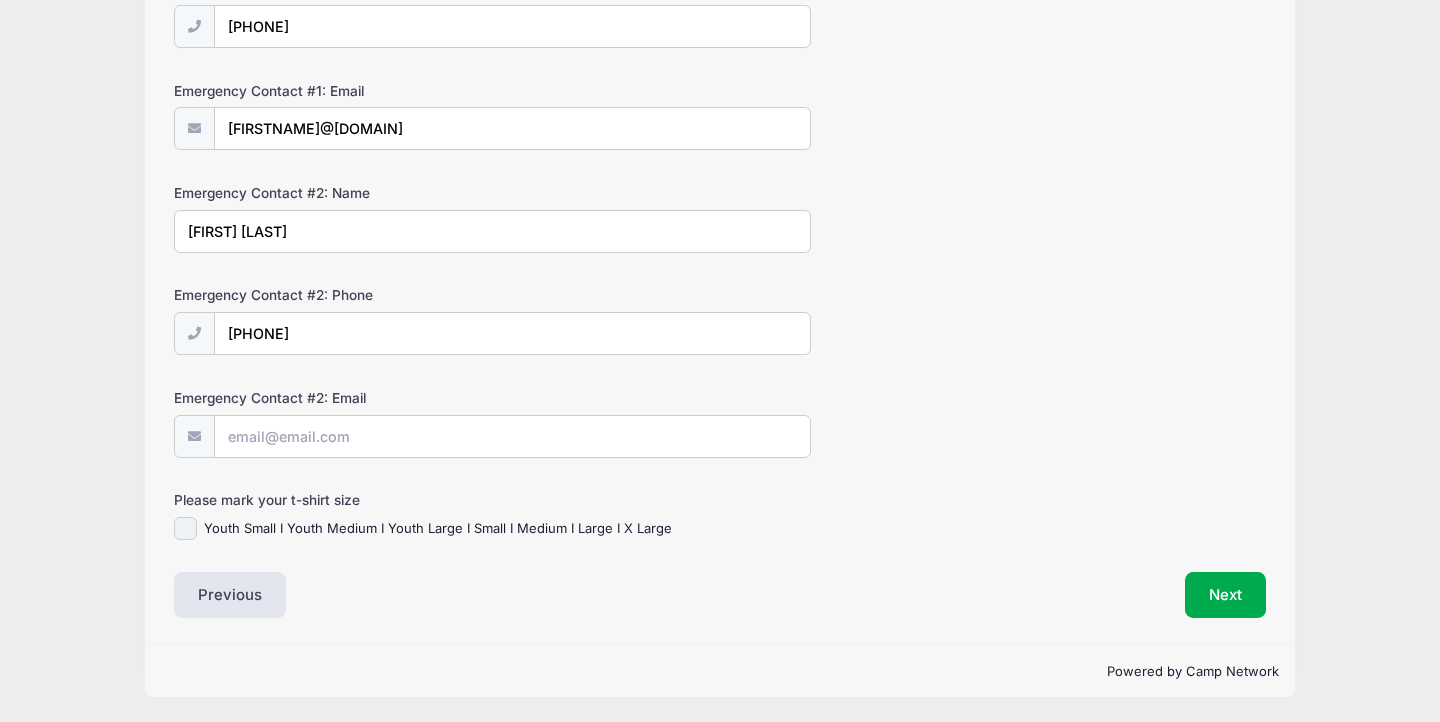 click on "Youth Small I Youth Medium I Youth Large I Small I Medium I Large I X Large" at bounding box center [185, 528] 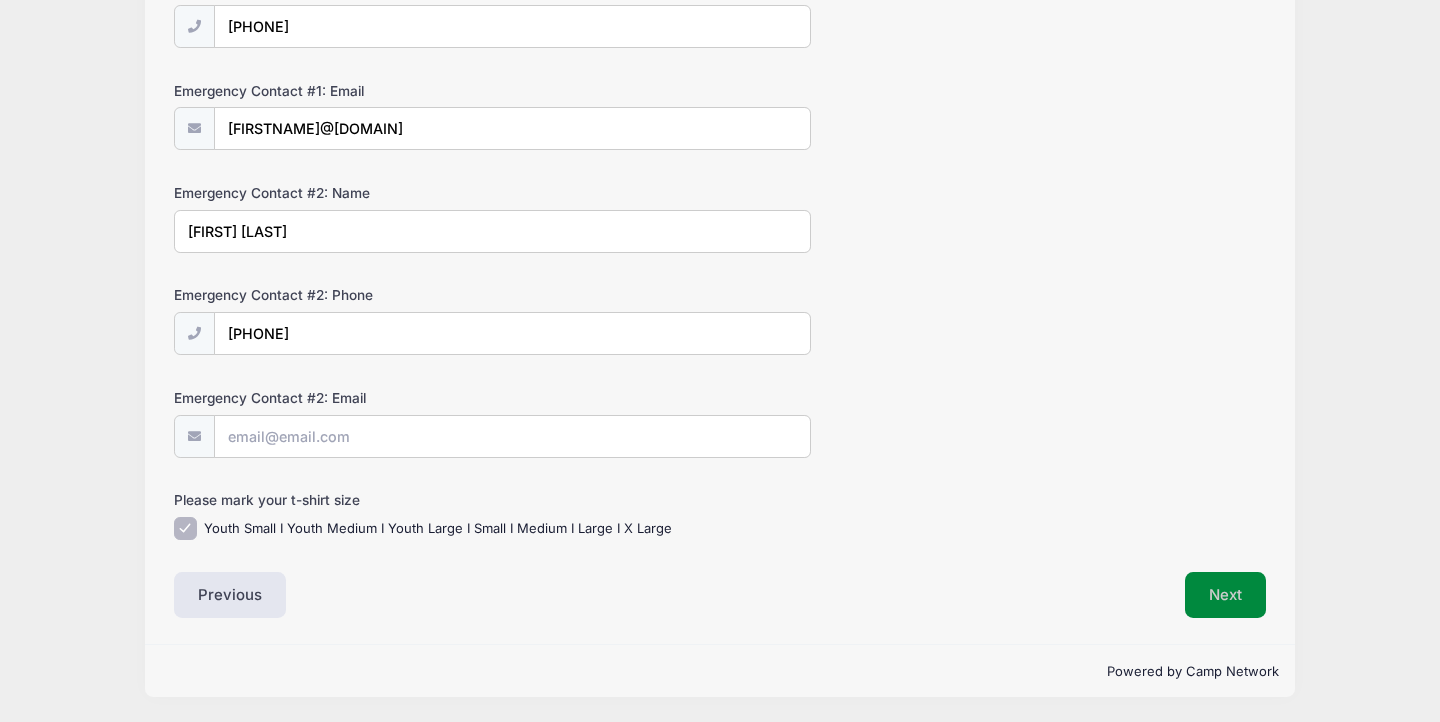 click on "Next" at bounding box center [1225, 595] 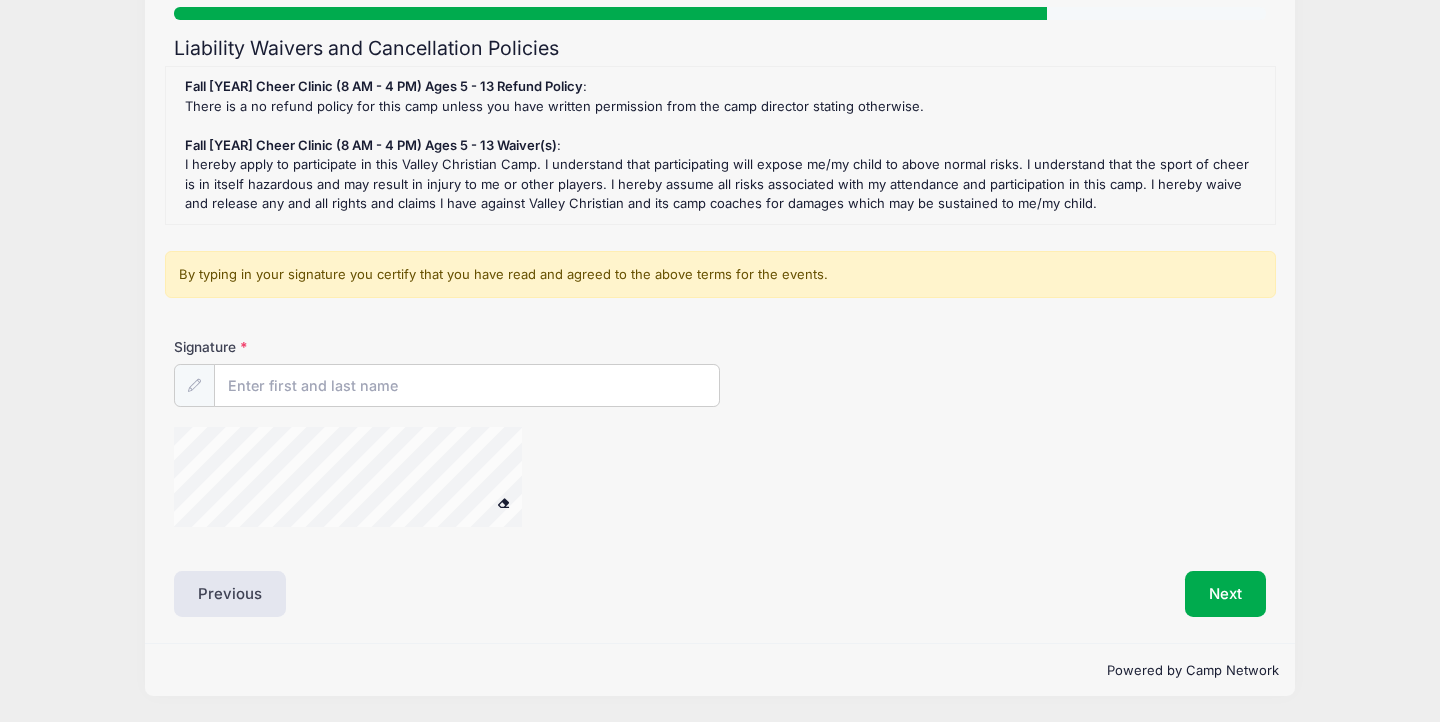 scroll, scrollTop: 141, scrollLeft: 0, axis: vertical 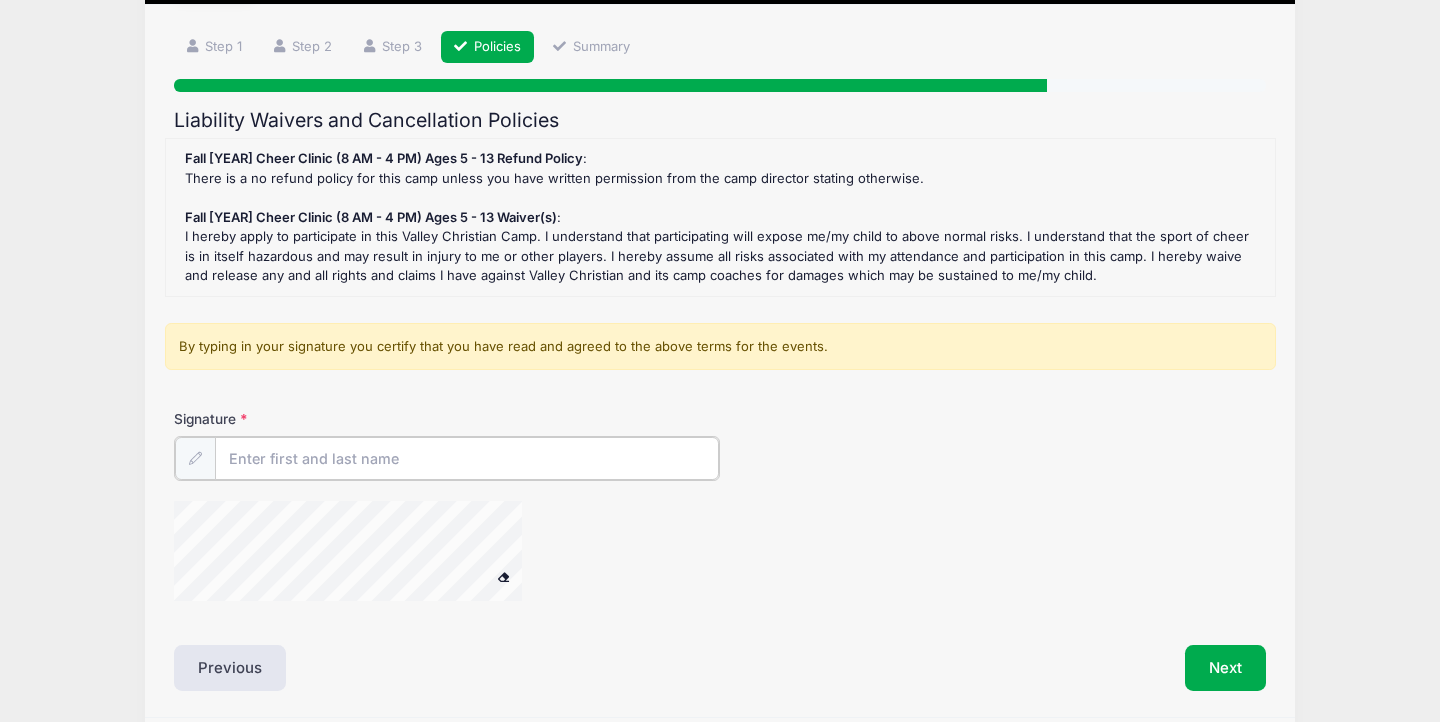 click on "Signature" at bounding box center [467, 458] 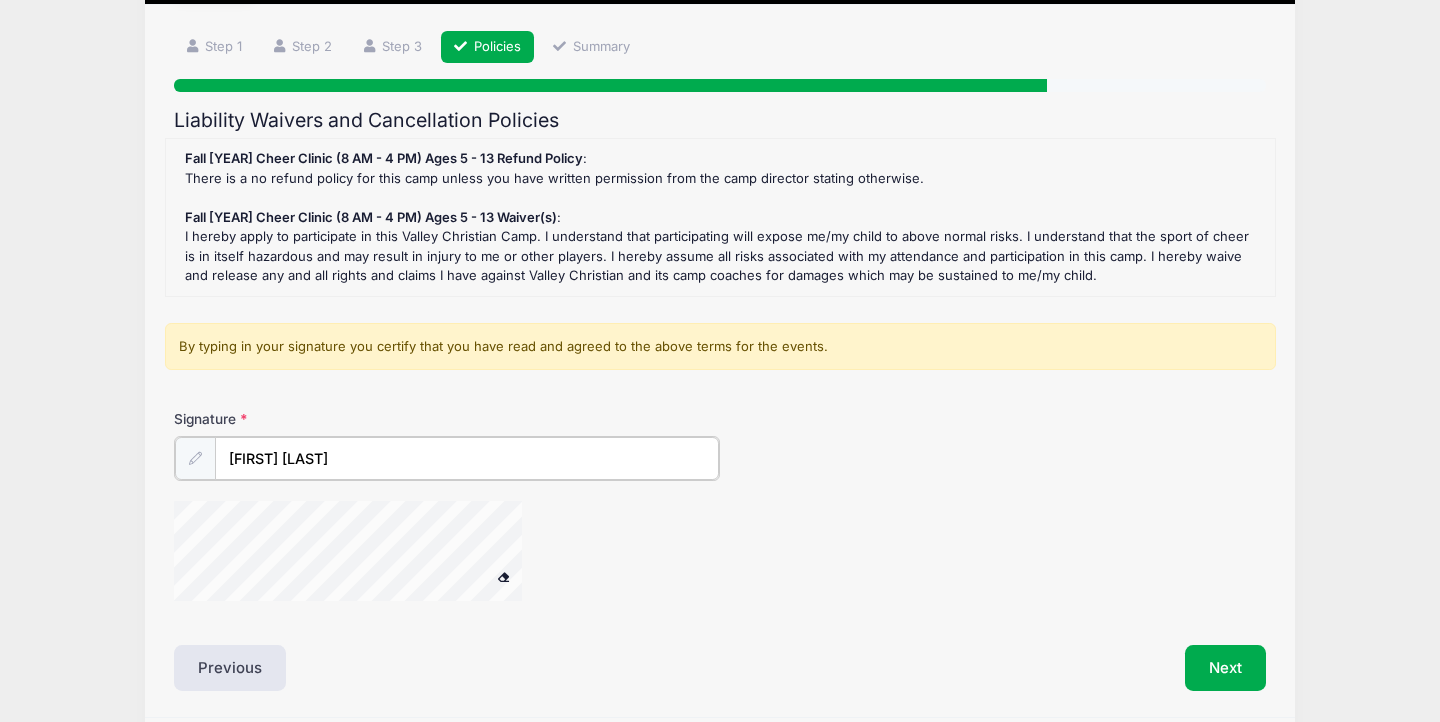 type on "[FIRST] [LAST]" 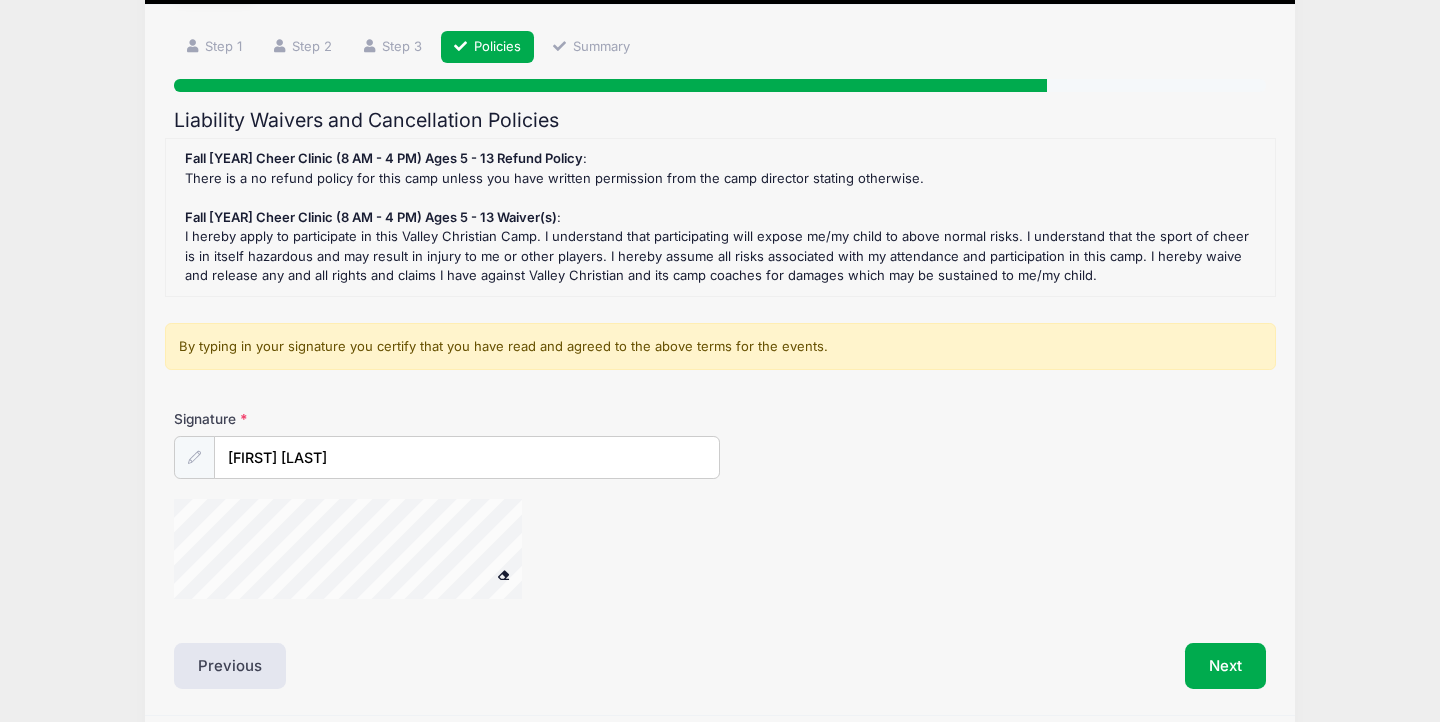 type 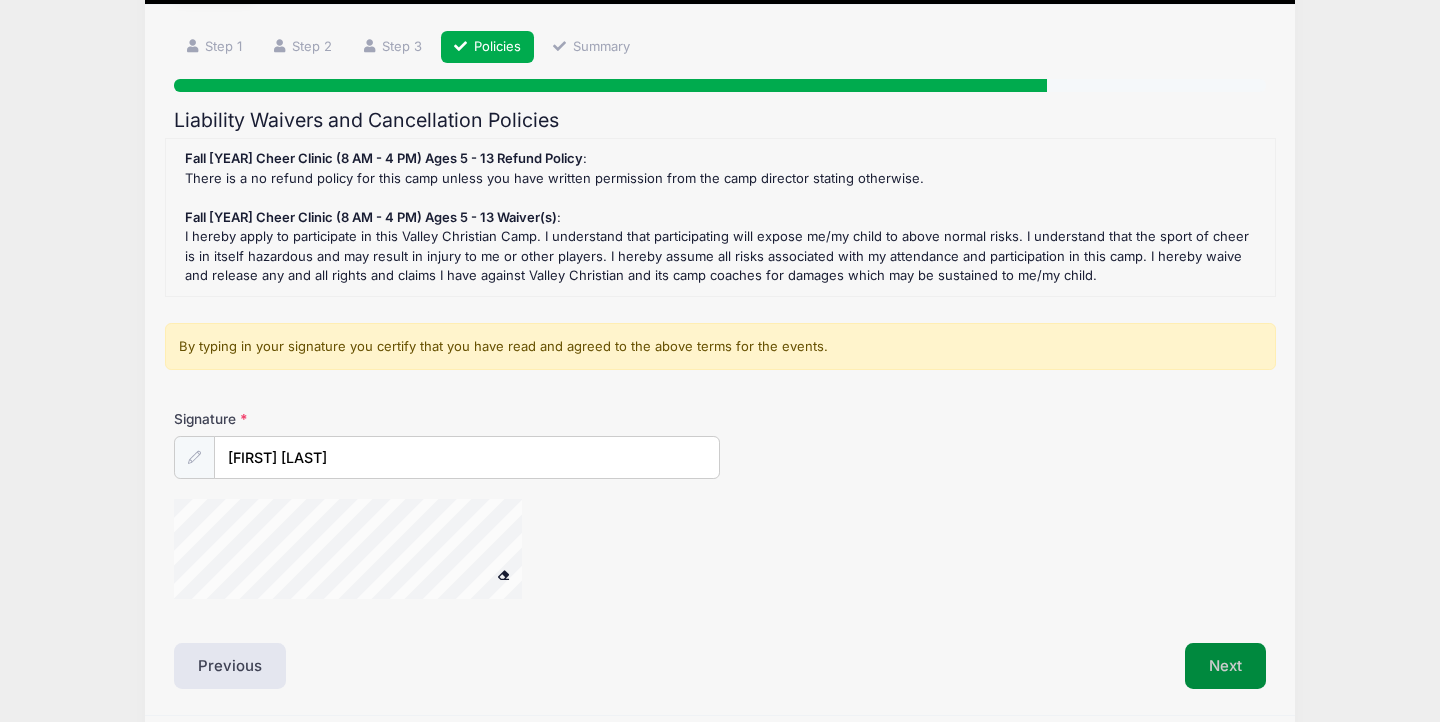 click on "Next" at bounding box center [1225, 666] 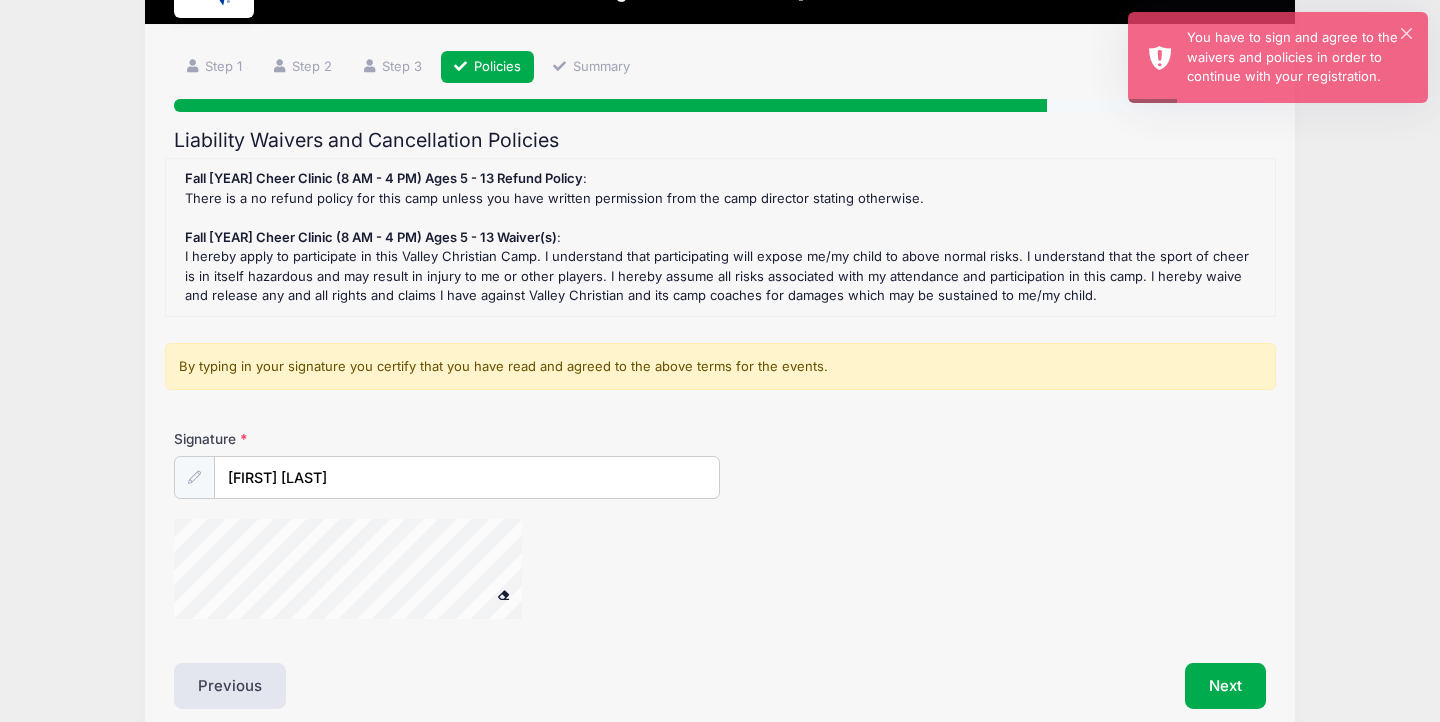 scroll, scrollTop: 102, scrollLeft: 0, axis: vertical 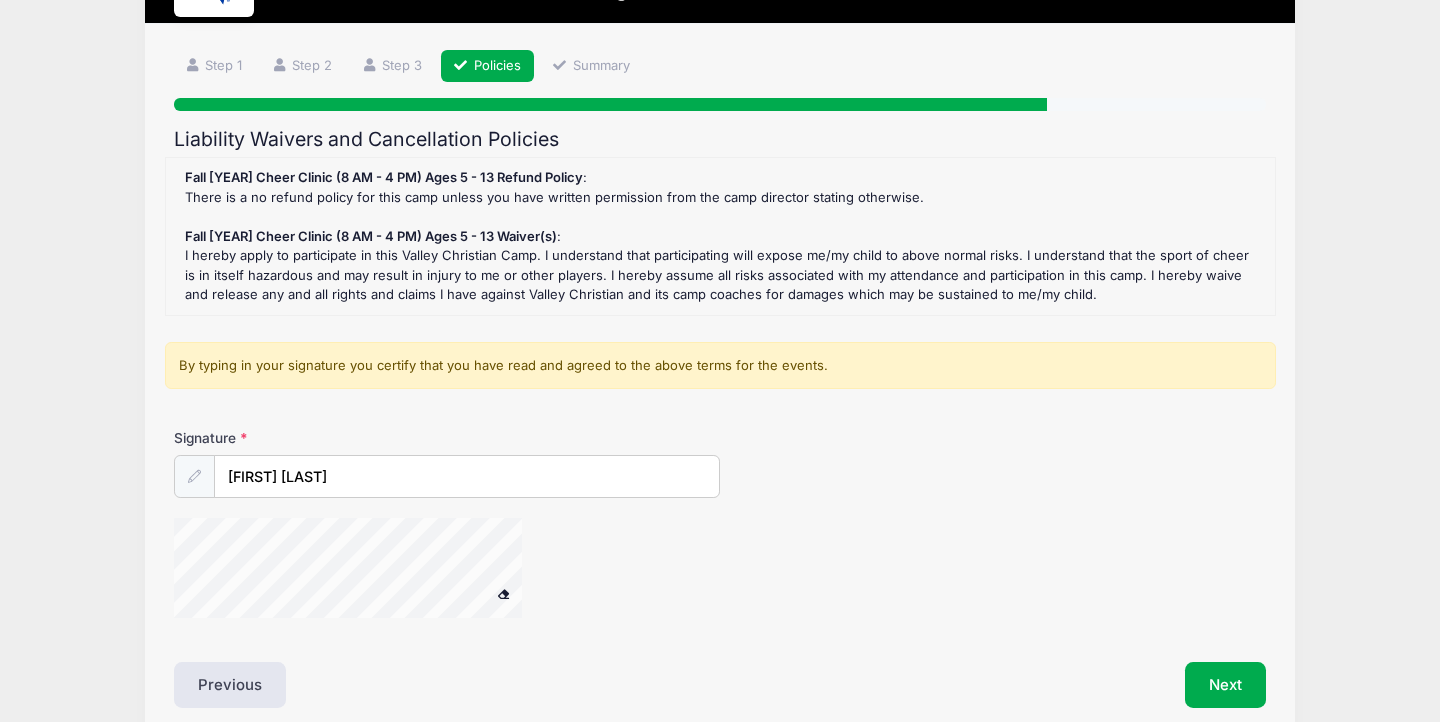 click at bounding box center [194, 476] 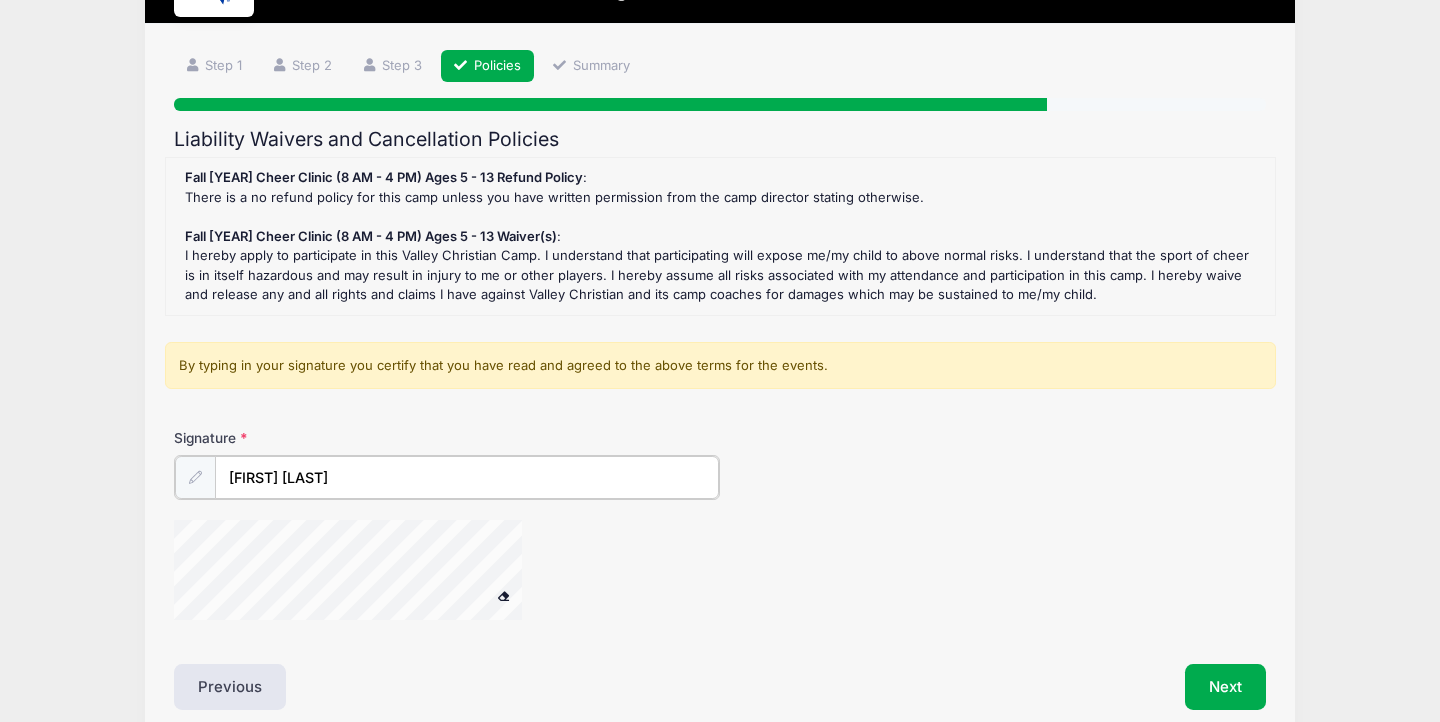click on "[FIRST] [LAST]" at bounding box center (467, 477) 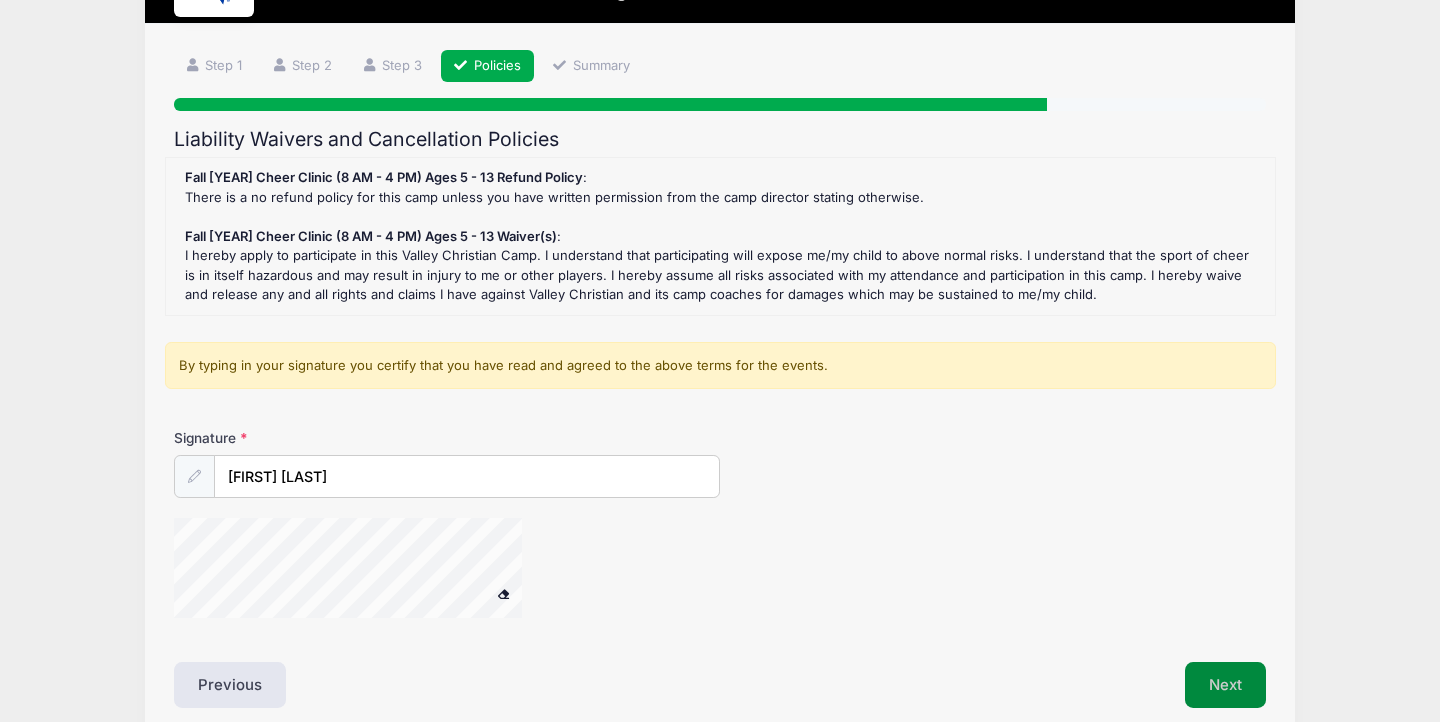 click on "Next" at bounding box center (1225, 685) 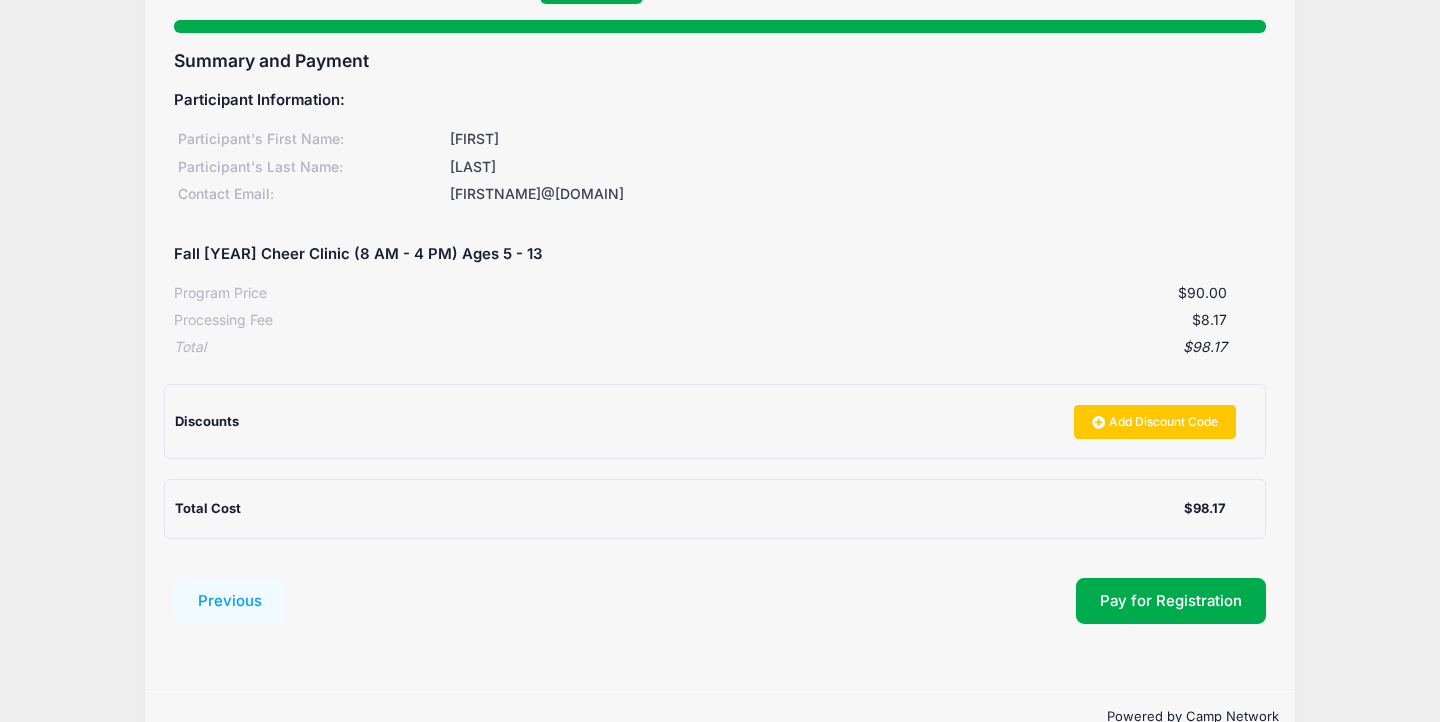 scroll, scrollTop: 226, scrollLeft: 0, axis: vertical 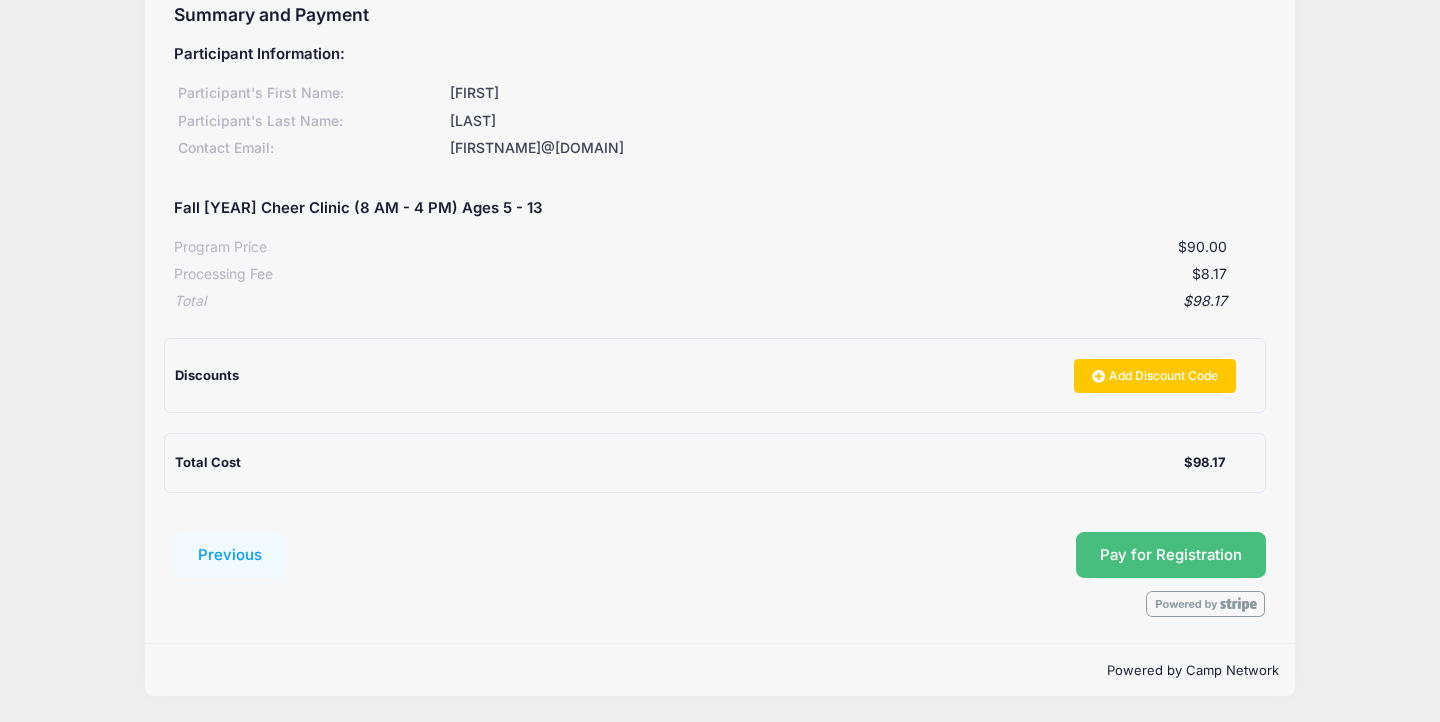 click on "Pay for Registration" at bounding box center [1171, 555] 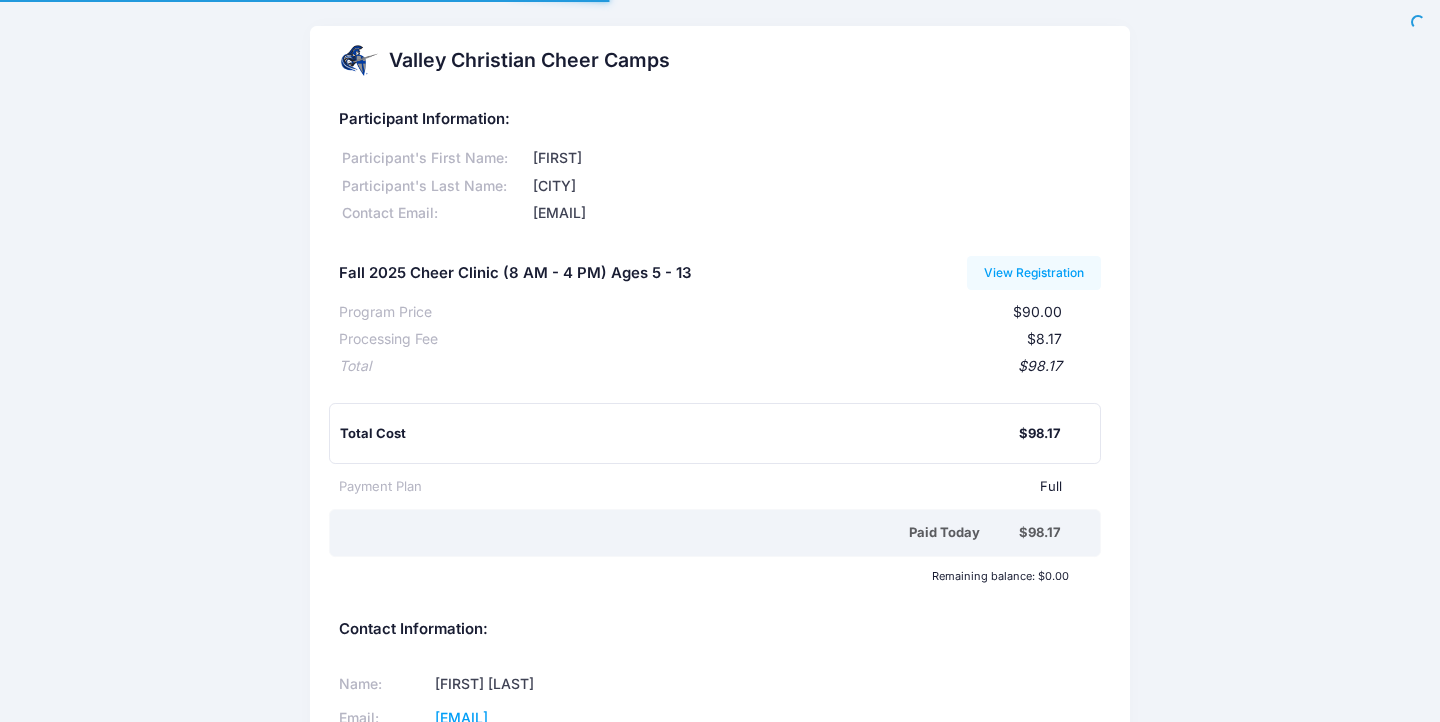 scroll, scrollTop: 187, scrollLeft: 0, axis: vertical 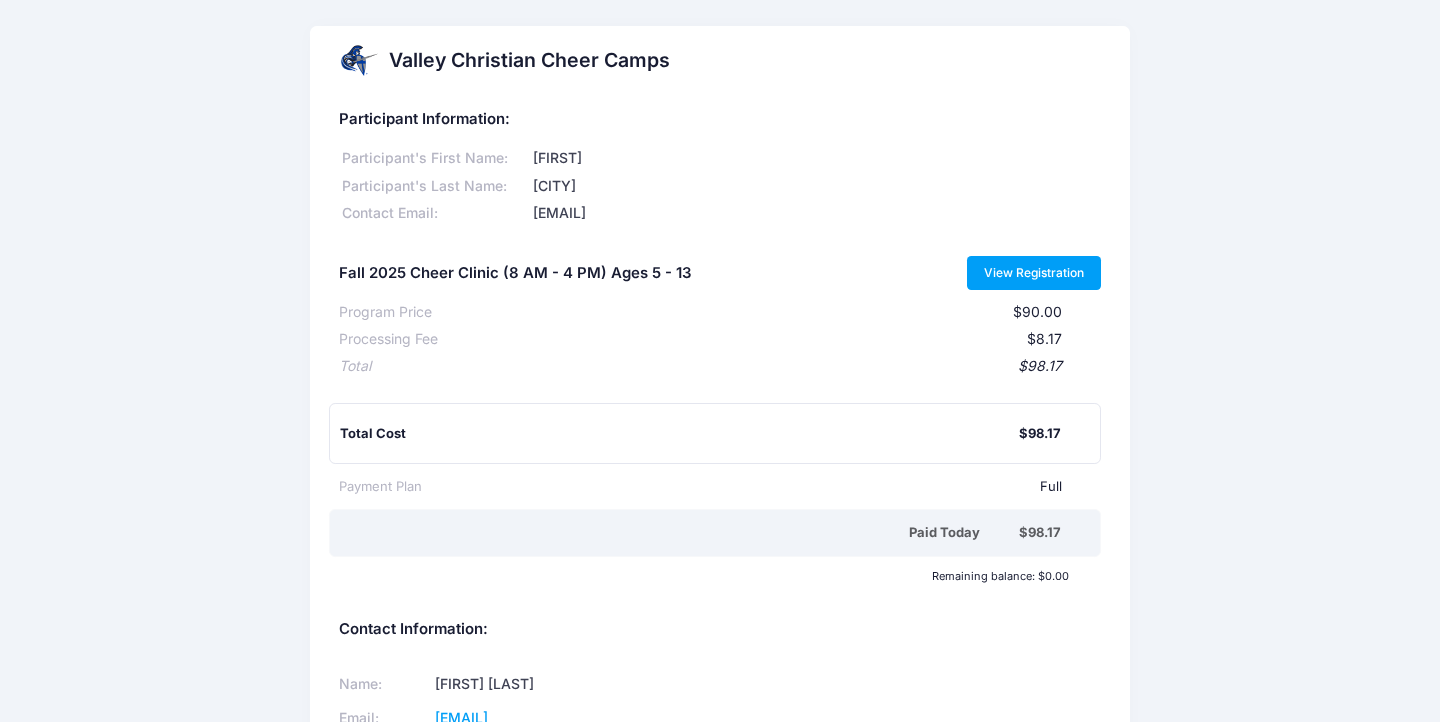 click on "View Registration" at bounding box center [1034, 273] 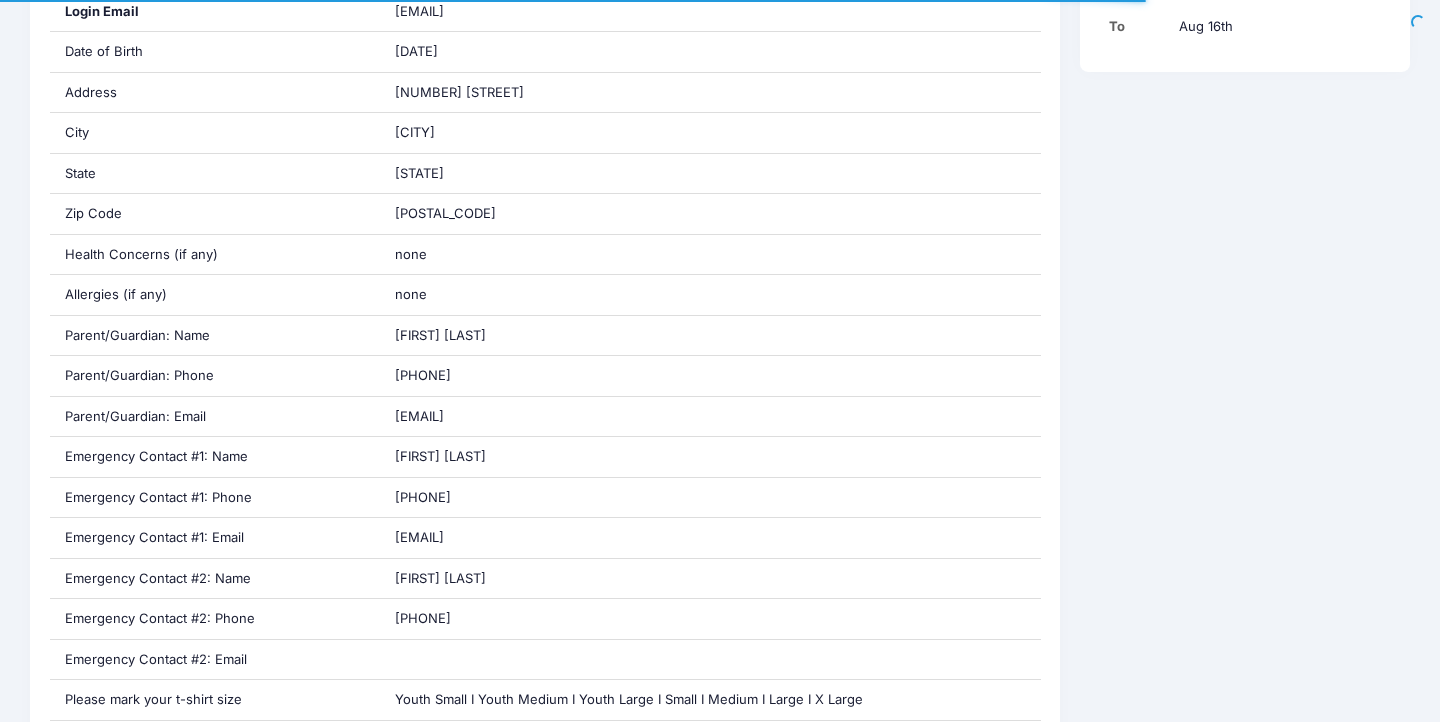 scroll, scrollTop: 604, scrollLeft: 0, axis: vertical 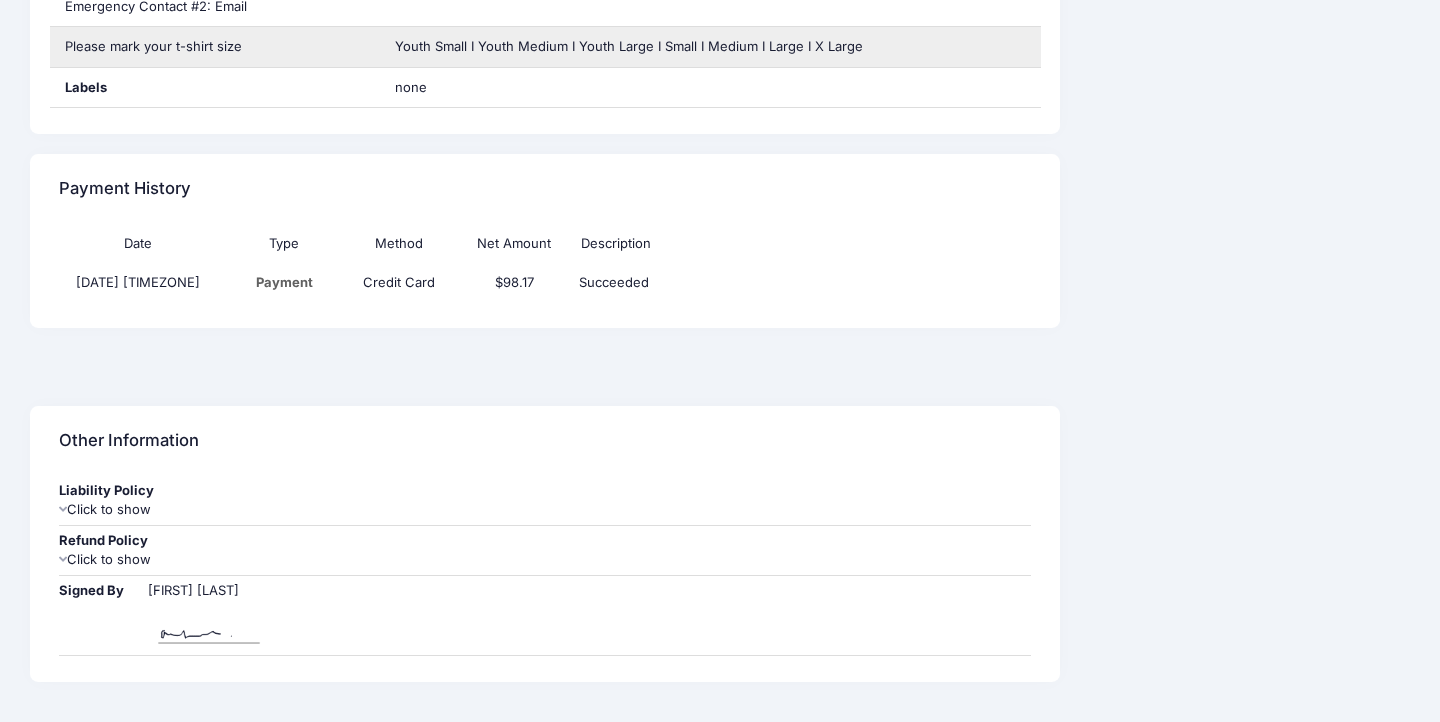 click on "Youth Small I Youth Medium I Youth Large I Small I Medium I Large I X Large" at bounding box center [710, 47] 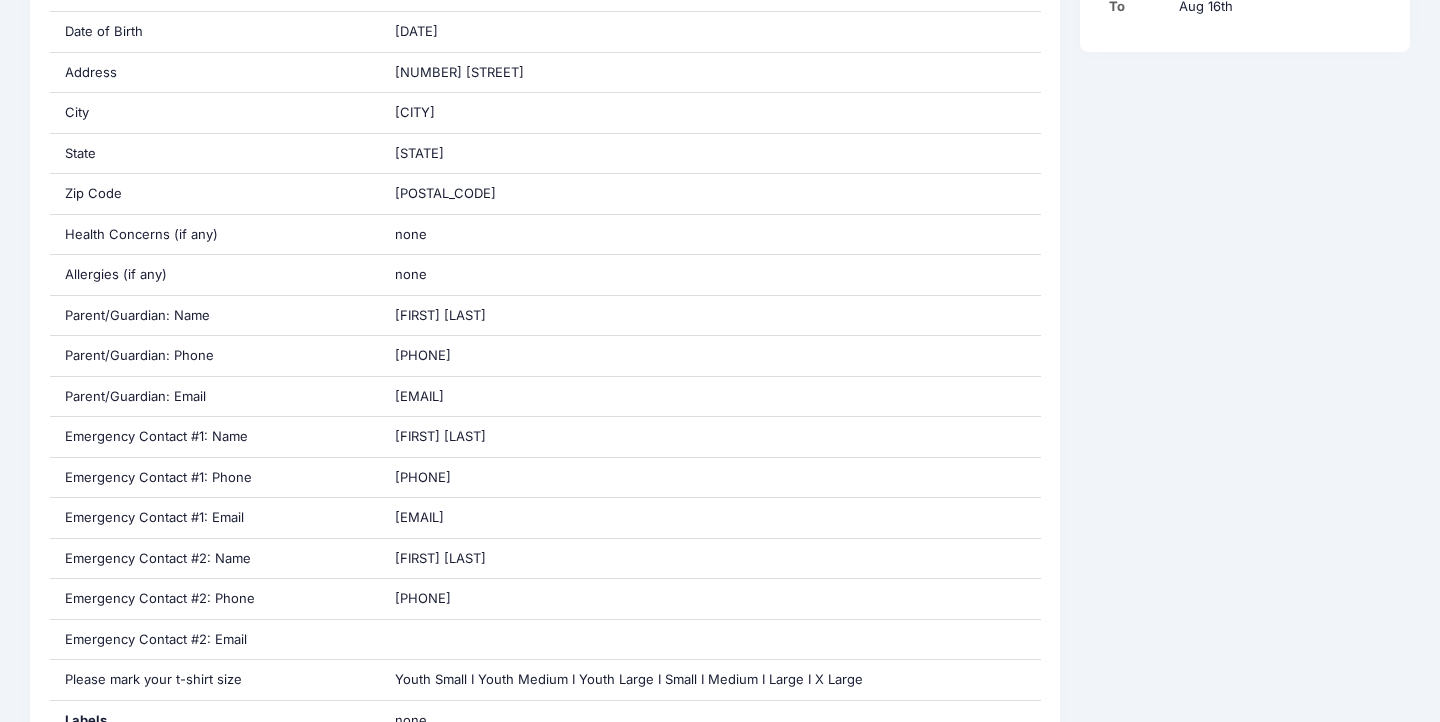 scroll, scrollTop: 0, scrollLeft: 0, axis: both 